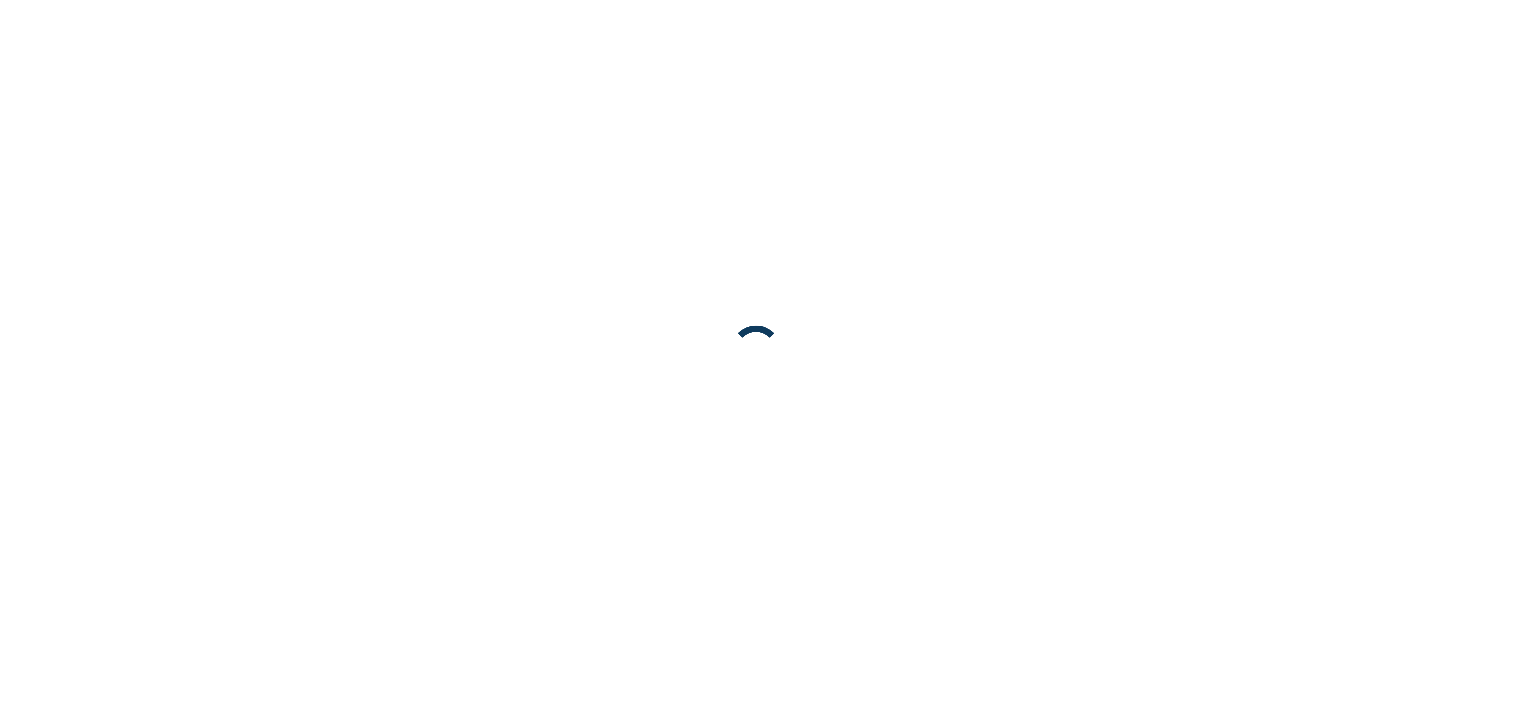 scroll, scrollTop: 0, scrollLeft: 0, axis: both 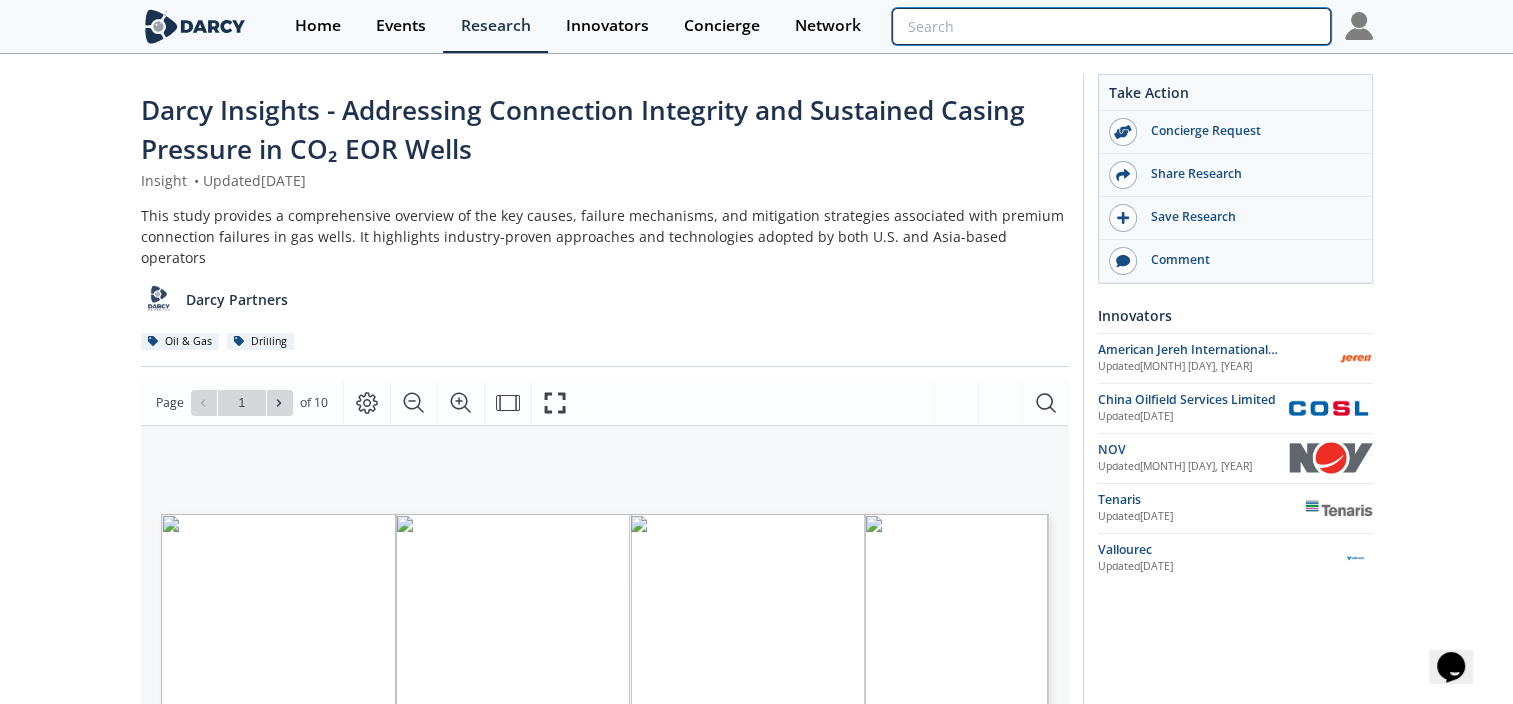 click at bounding box center (1111, 26) 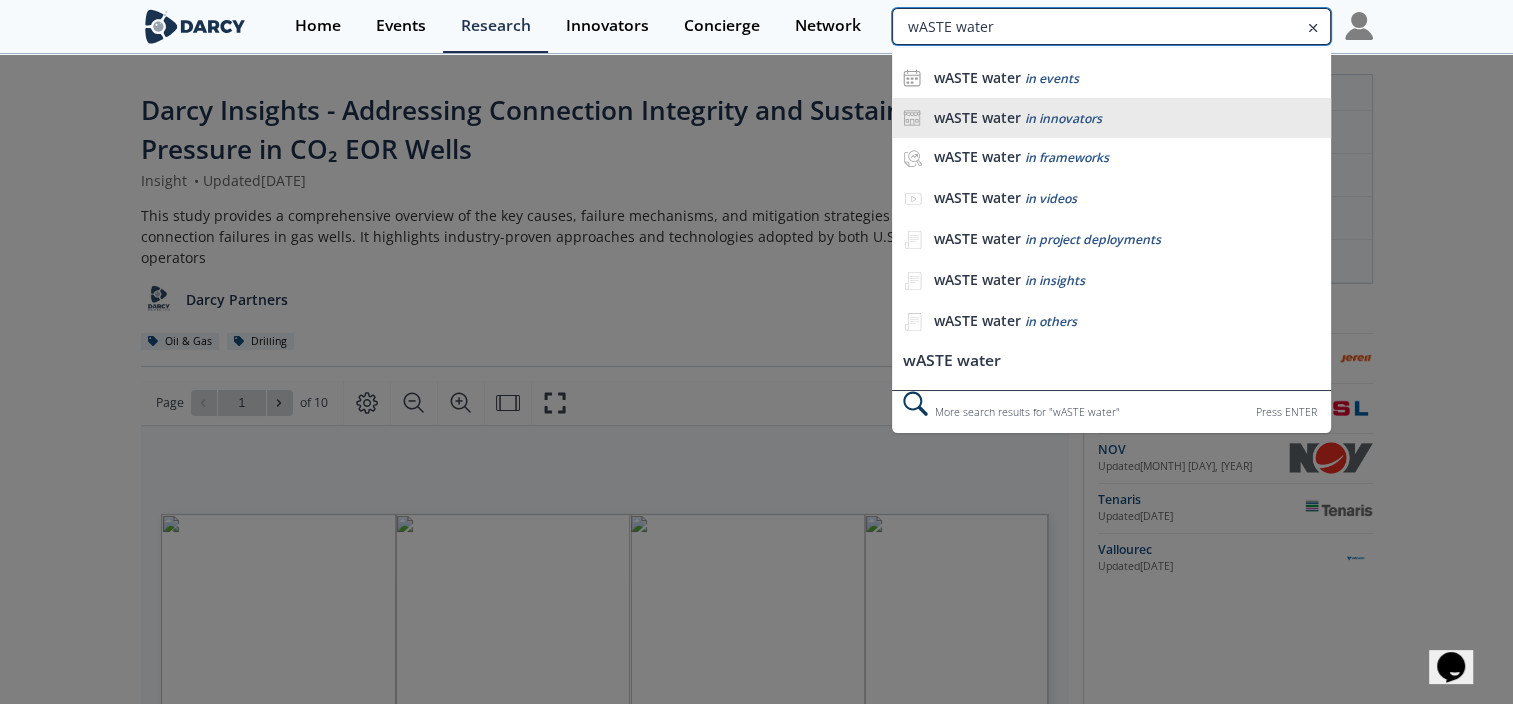 type on "wASTE water" 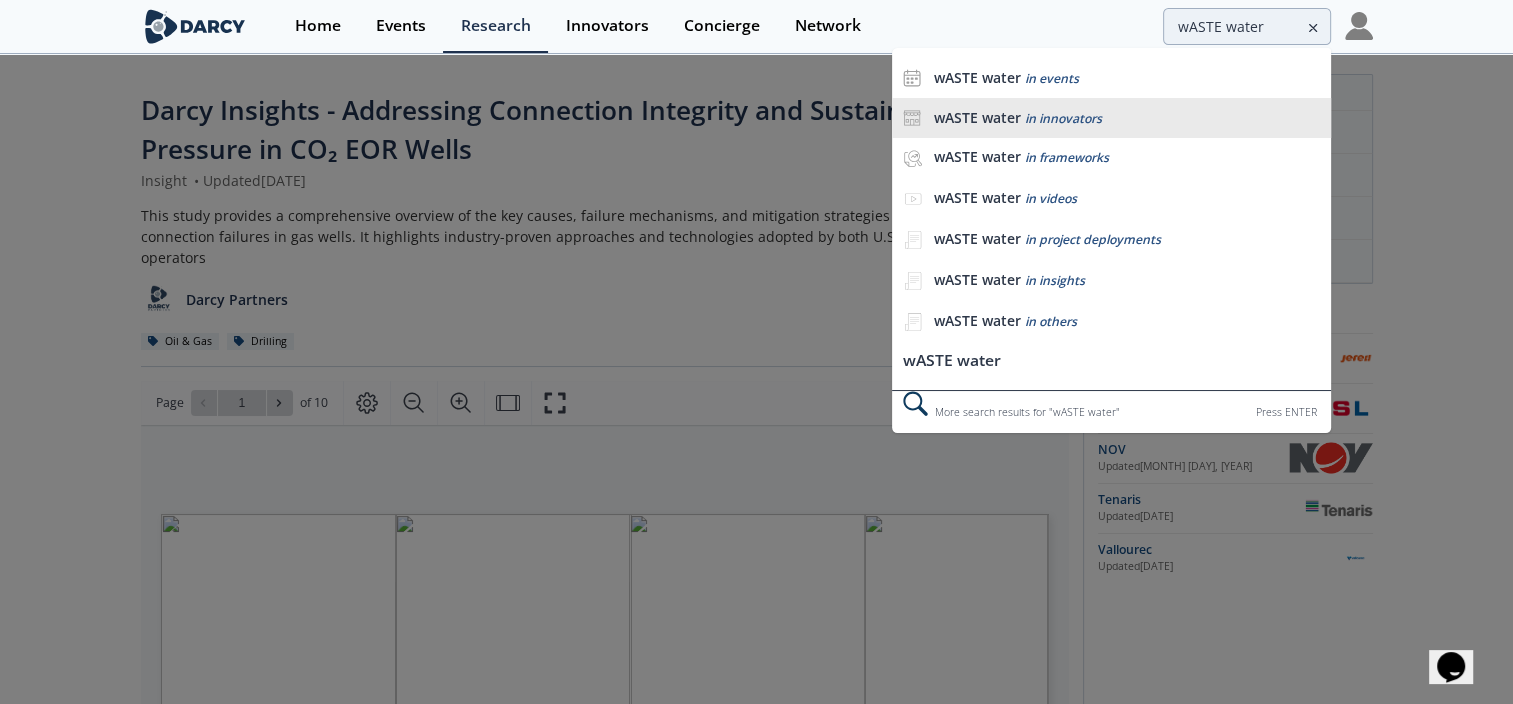 click on "in innovators" at bounding box center [1062, 118] 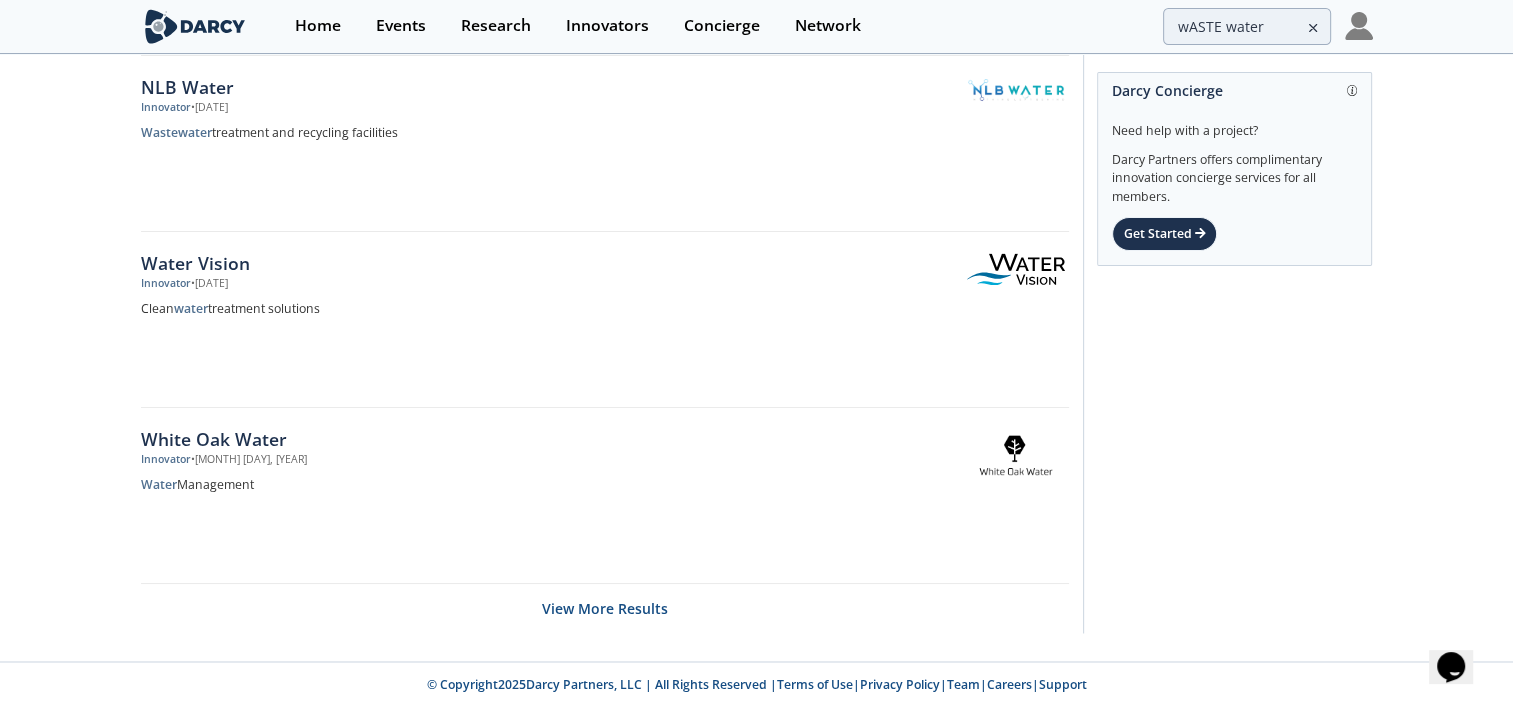 scroll, scrollTop: 0, scrollLeft: 0, axis: both 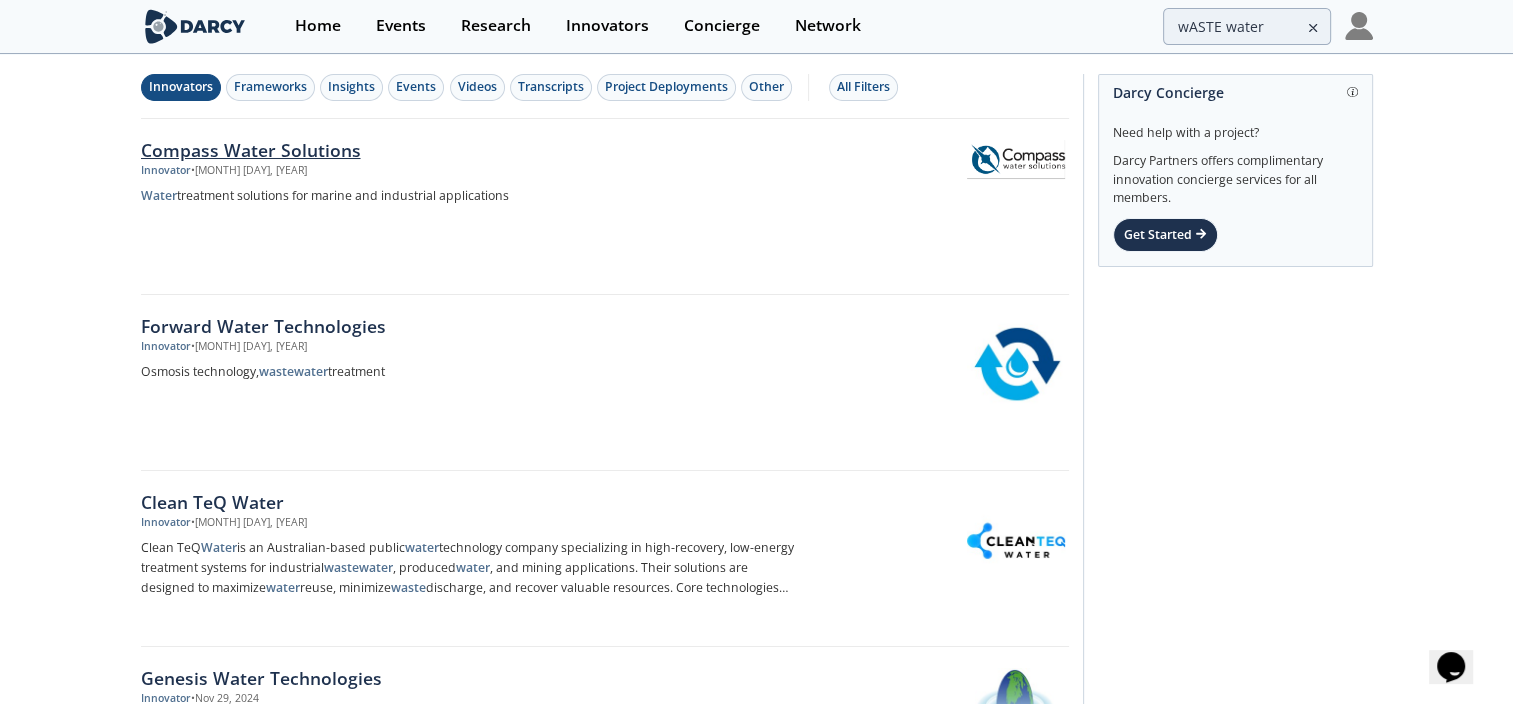 click on "Compass Water Solutions" at bounding box center (472, 150) 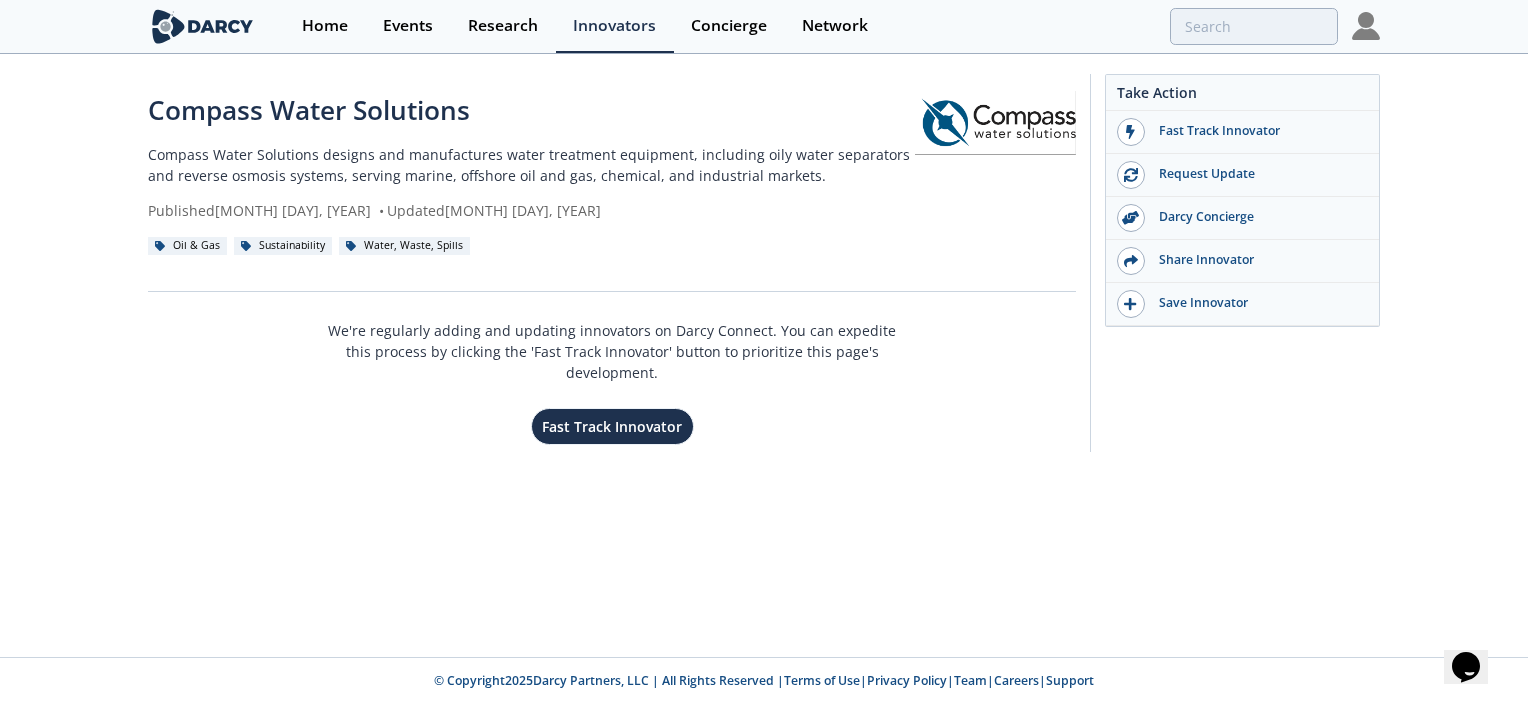 click on "Compass Water Solutions" at bounding box center (531, 110) 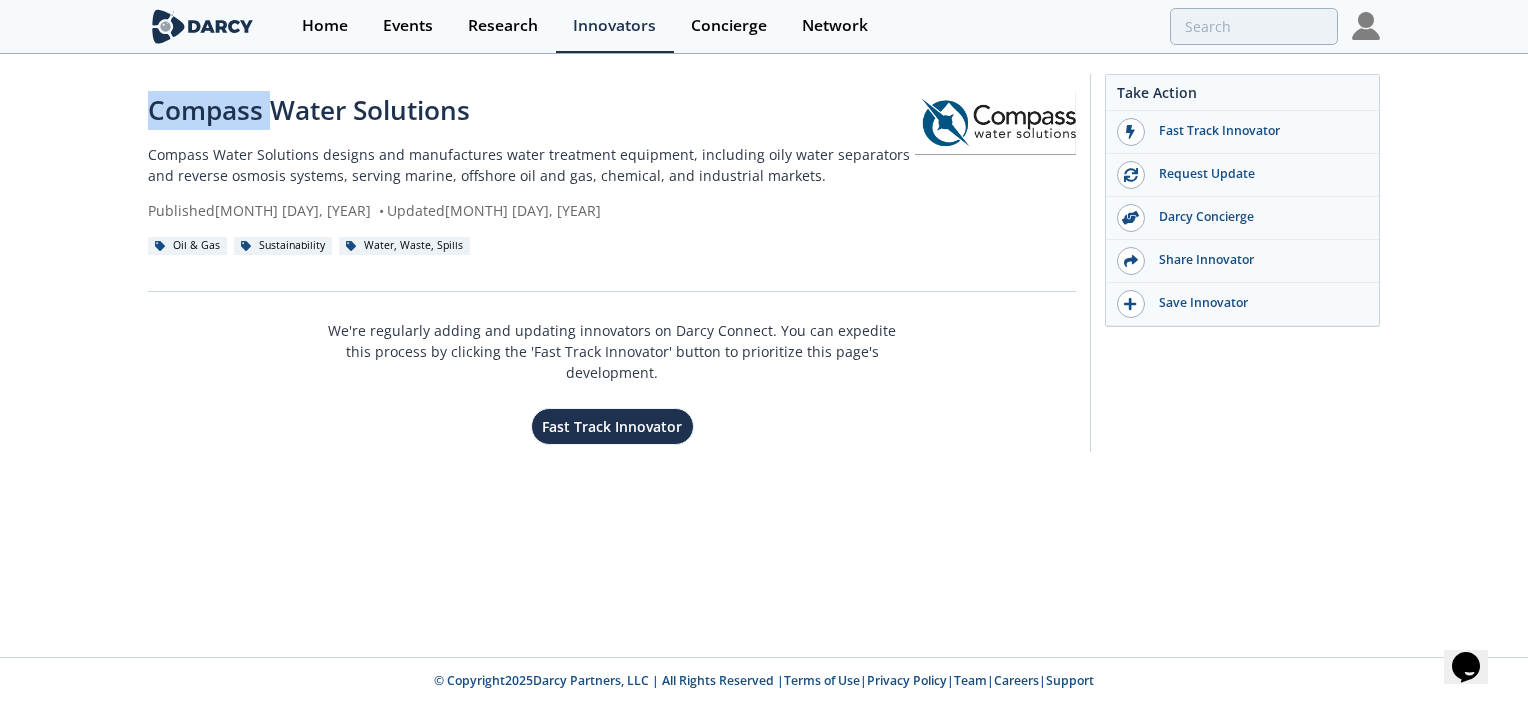 click on "Compass Water Solutions" at bounding box center (531, 110) 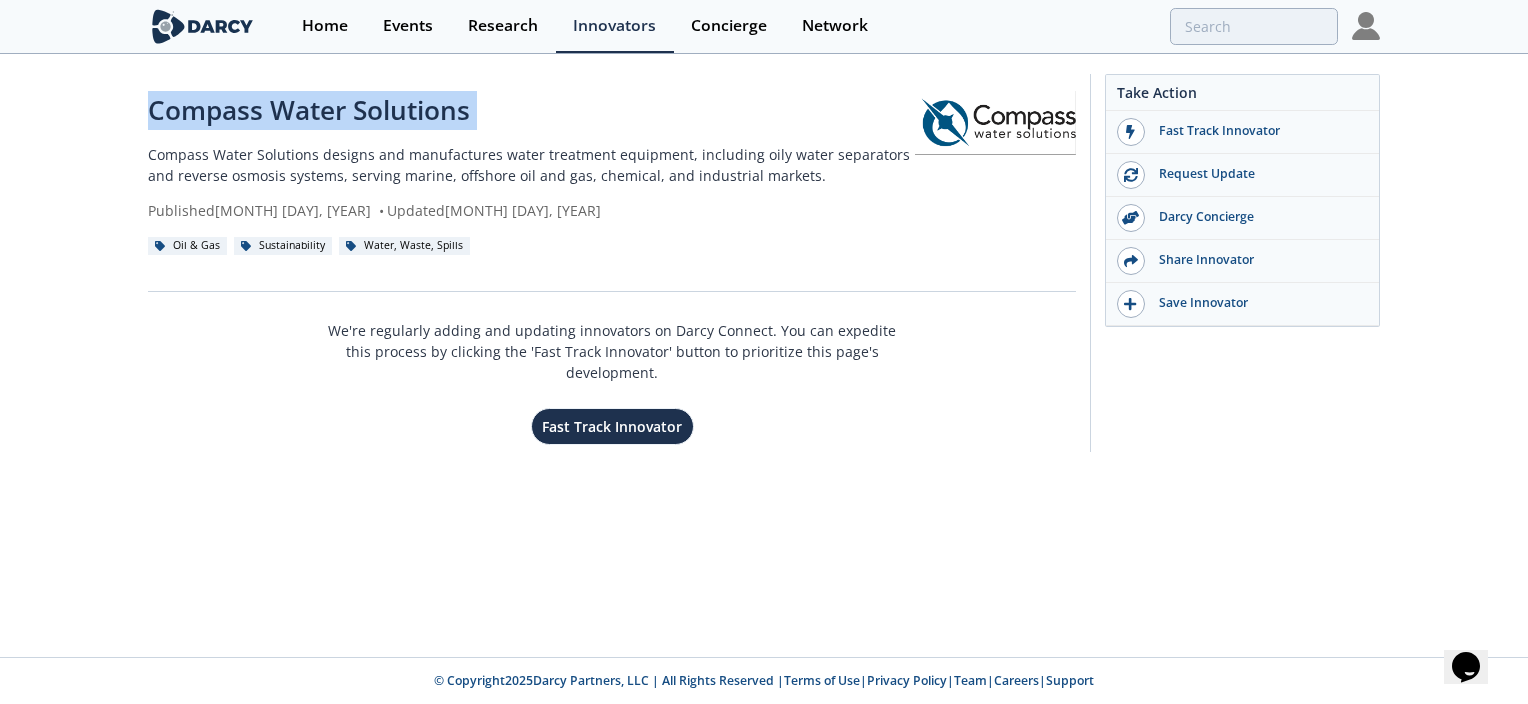 copy on "Compass Water Solutions" 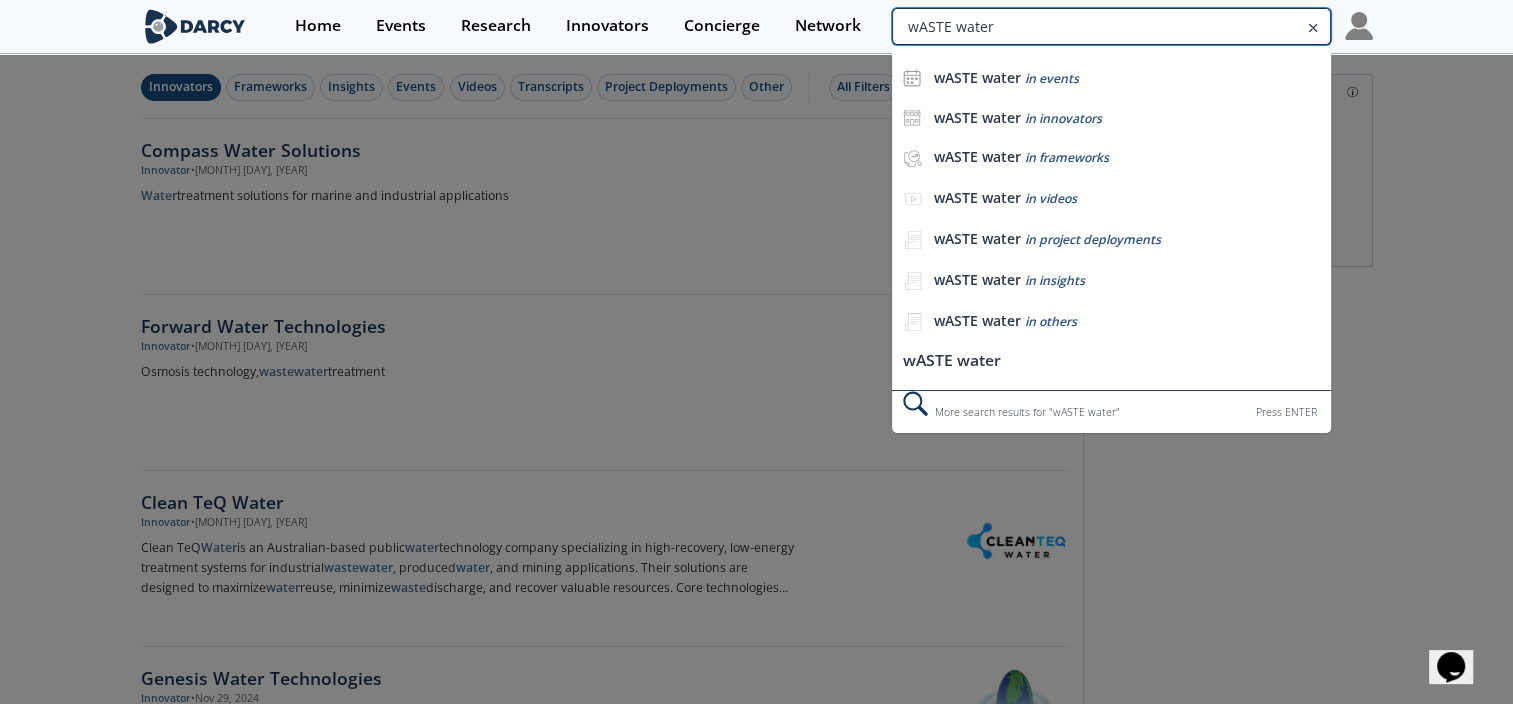 click on "wASTE water" at bounding box center [1111, 26] 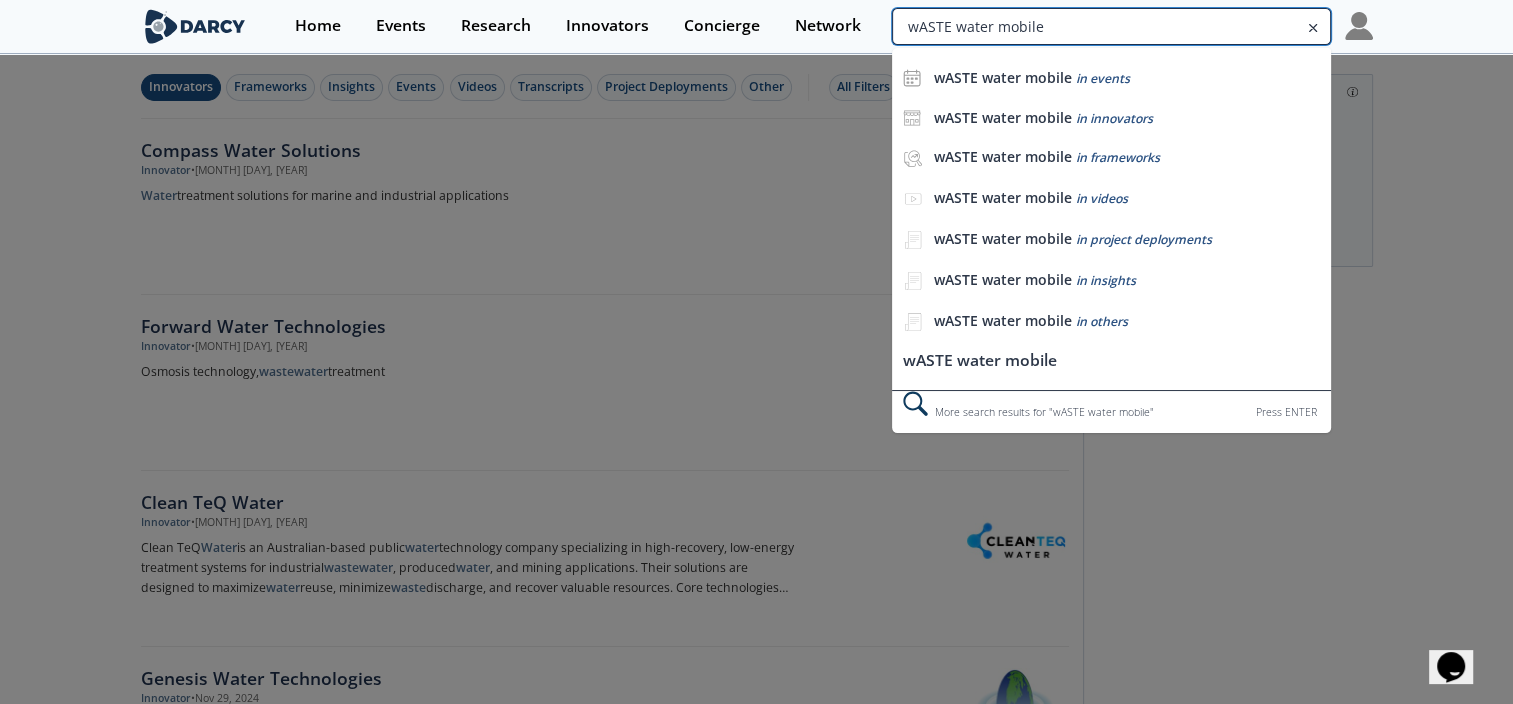 type on "wASTE water mobile" 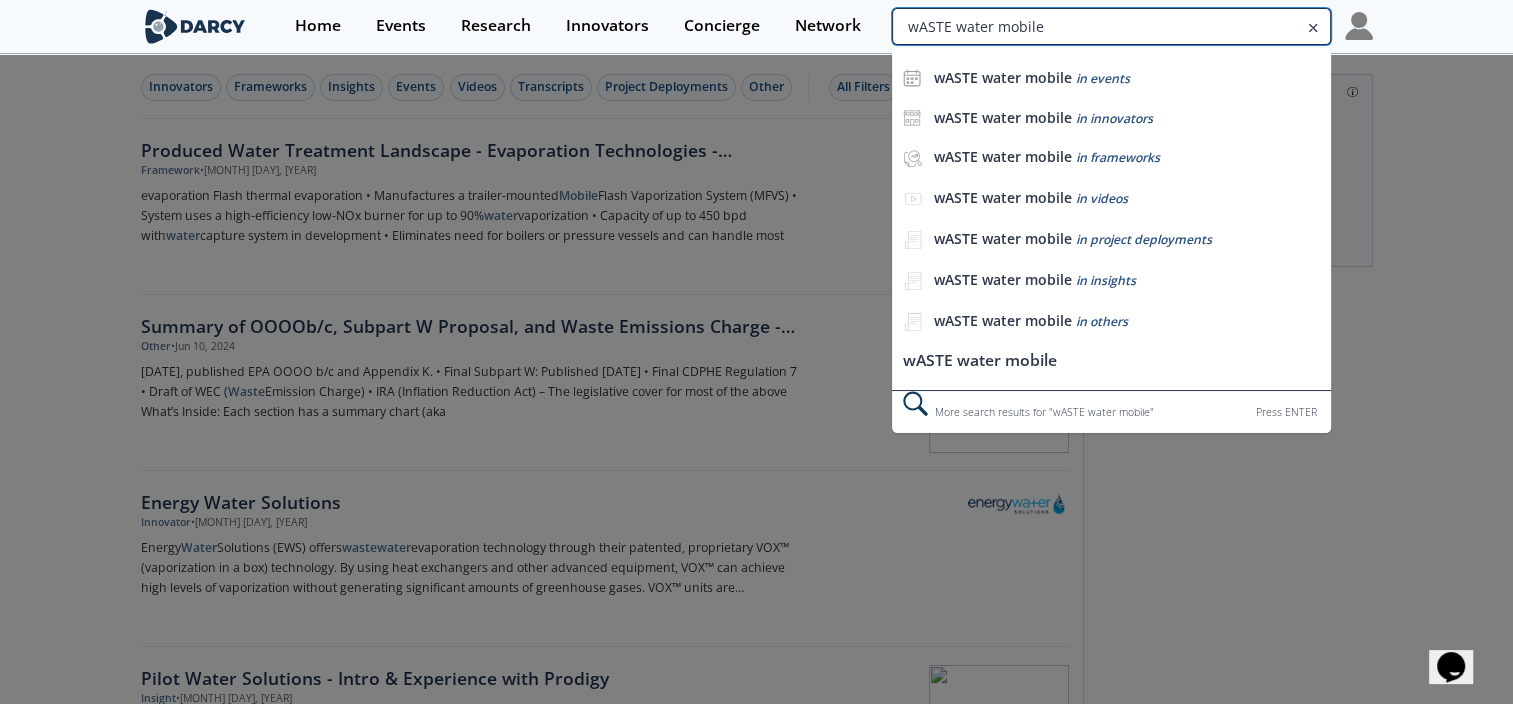 click on "wASTE water mobile" at bounding box center [1111, 26] 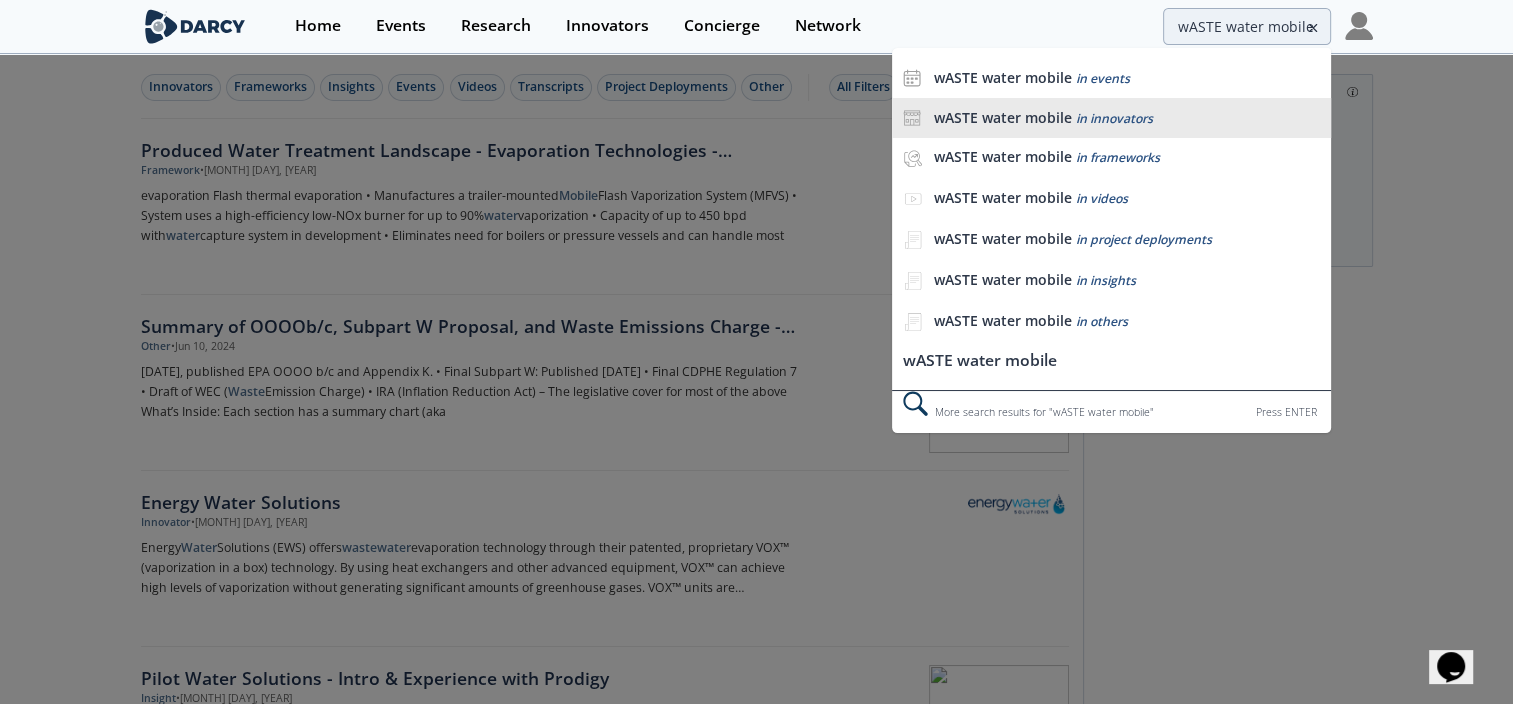 click on "in innovators" at bounding box center (1113, 118) 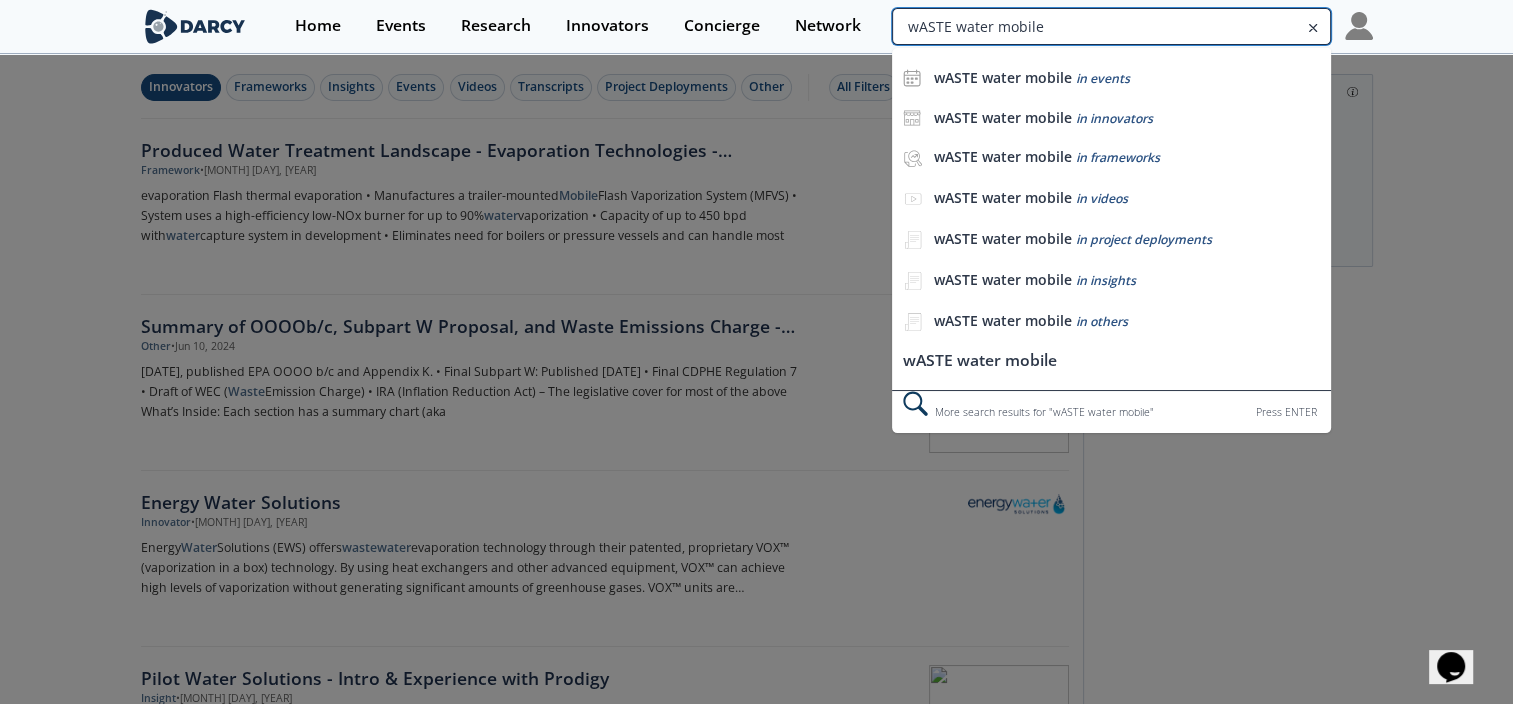 click on "wASTE water mobile" at bounding box center (1111, 26) 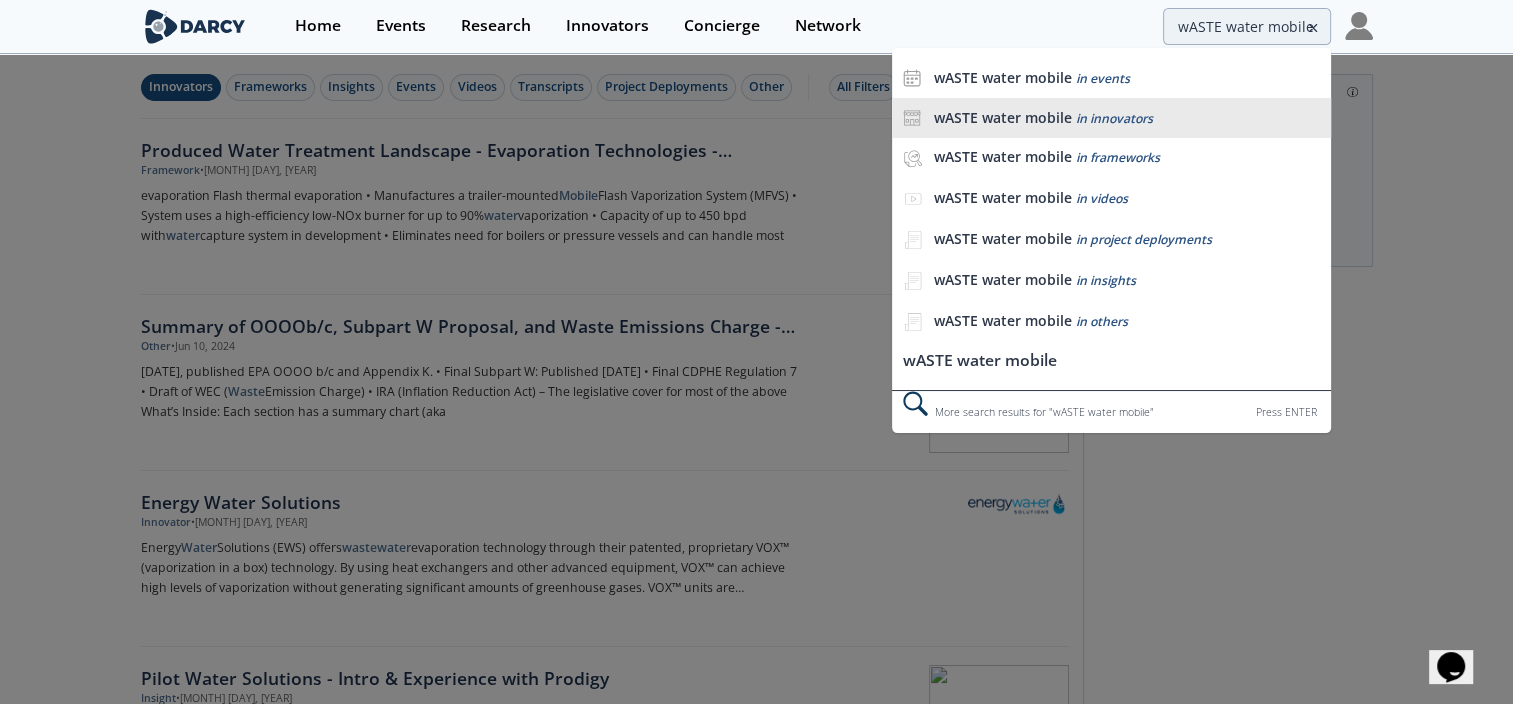 click on "in innovators" at bounding box center [1113, 118] 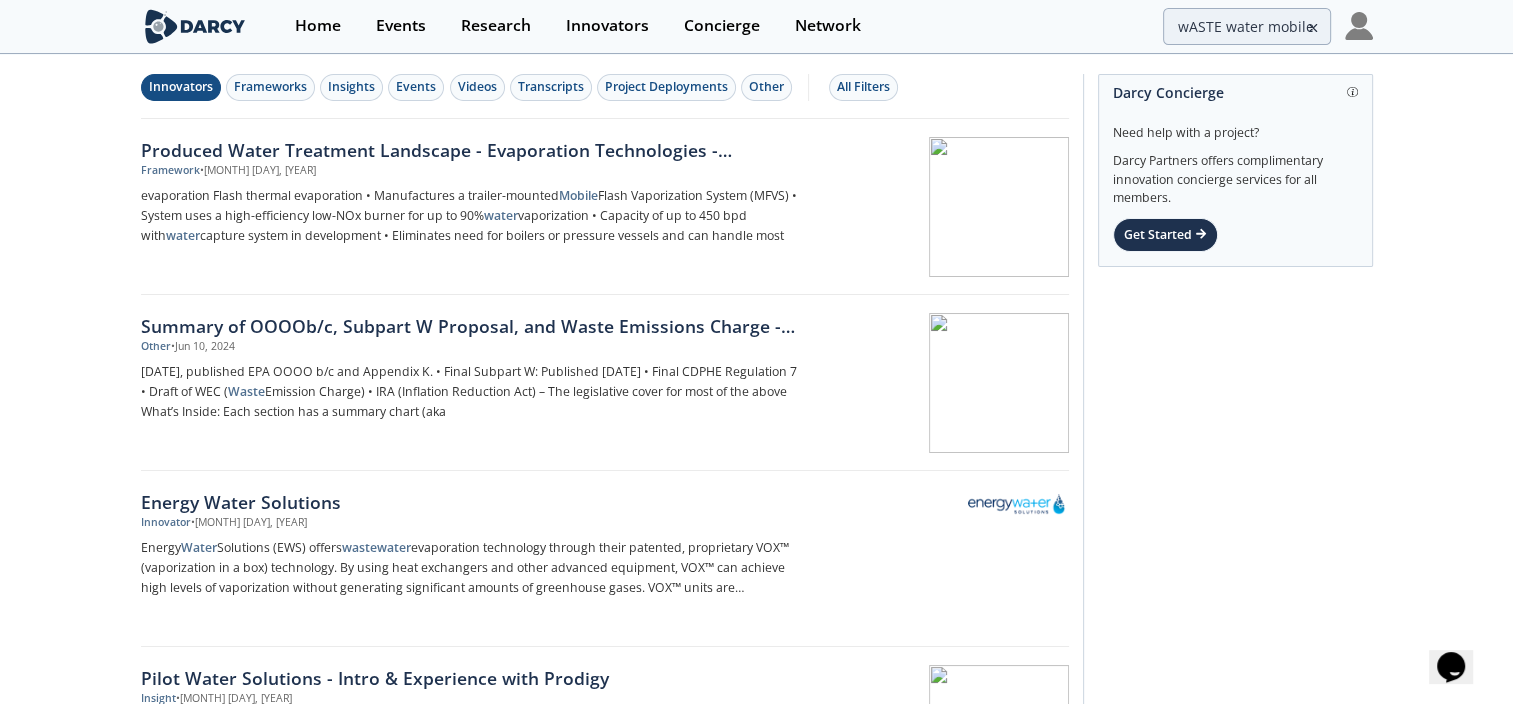 click on "Innovators
Frameworks
Insights
Events
Videos
Transcripts
Project Deployments
Other
All Filters
Produced Water Treatment Landscape - Evaporation Technologies - Innovator Landscape
Framework
•  Dec 15, 2024
evaporation Flash thermal  evaporation • Manufactures a trailer-mounted  Mobile  Flash  Vaporization System (MFVS)  • System uses a high-efficiency low-NOx burner  for up to 90%  water water" 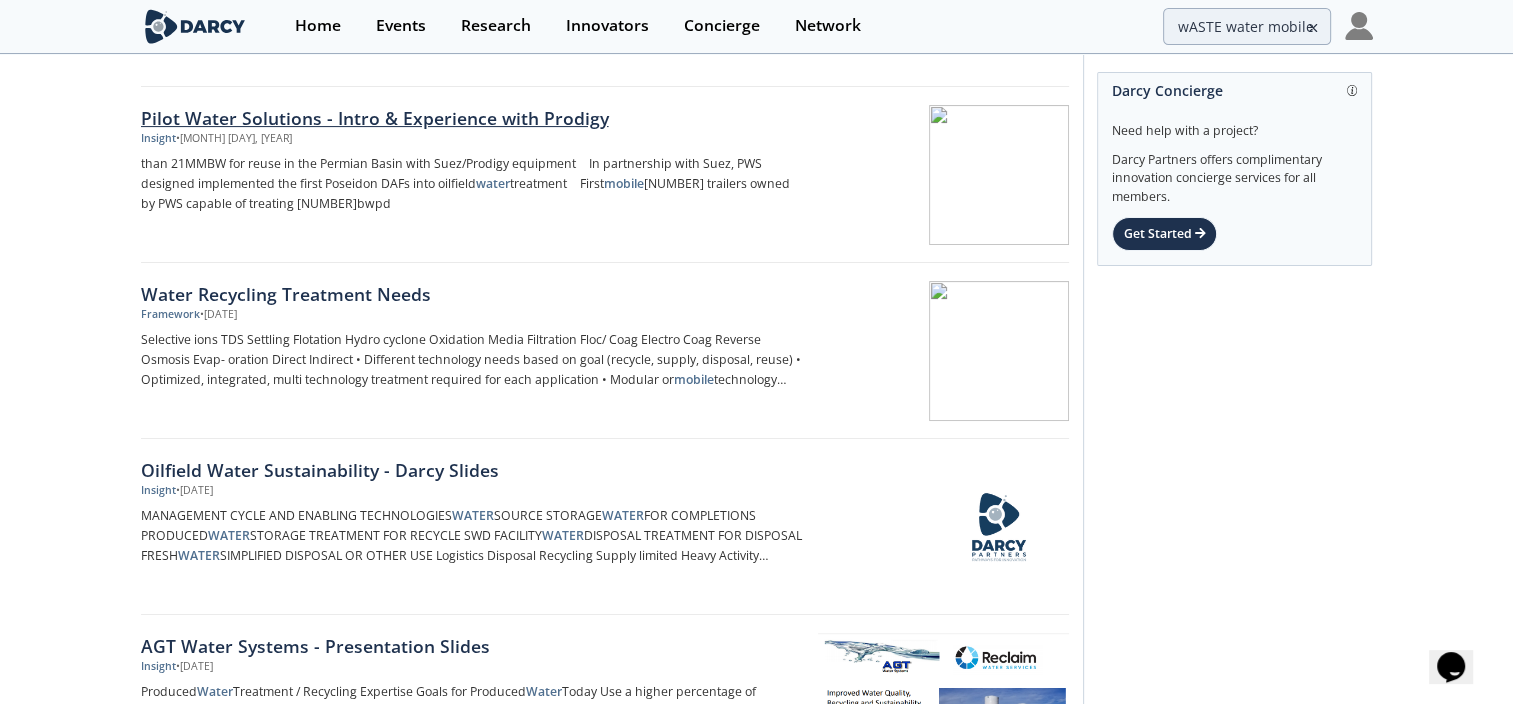 scroll, scrollTop: 0, scrollLeft: 0, axis: both 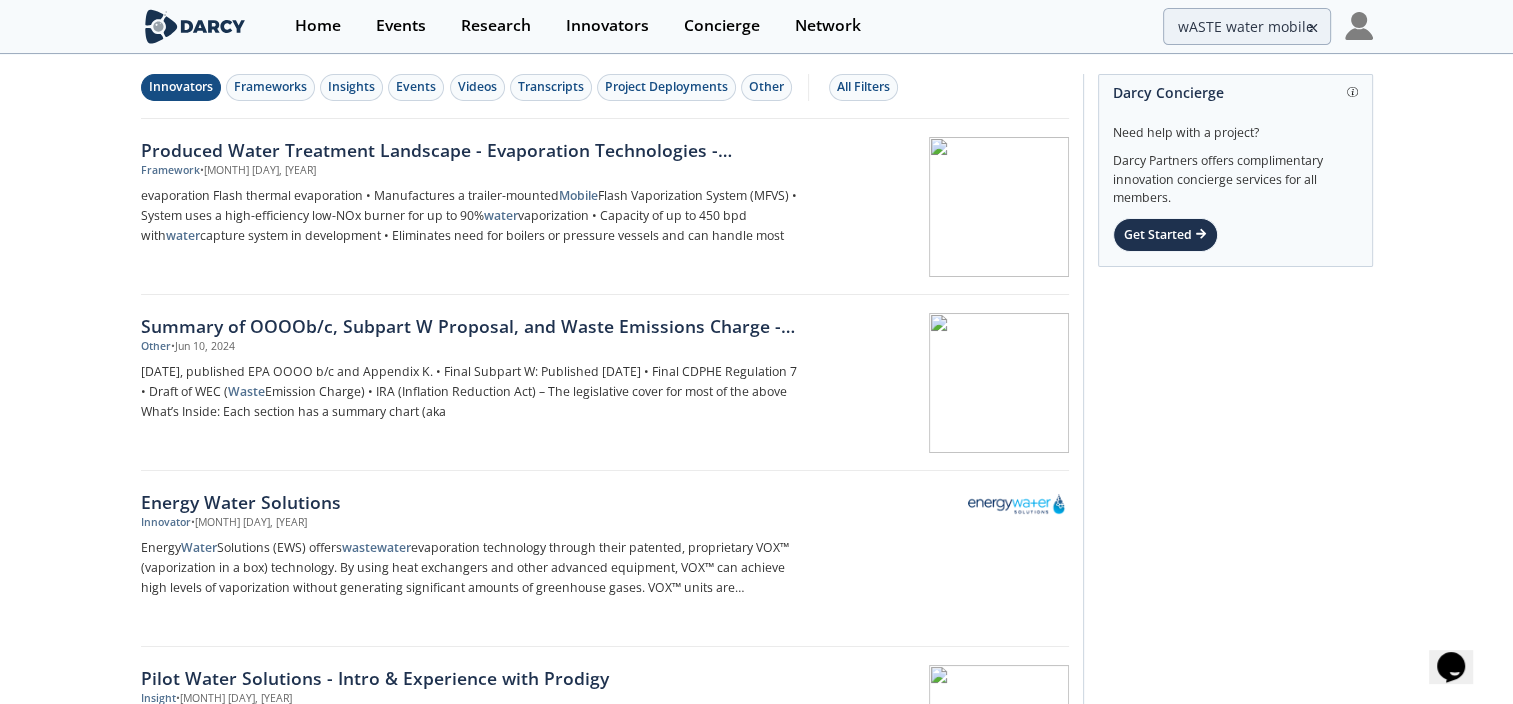 click on "Innovators" at bounding box center (181, 87) 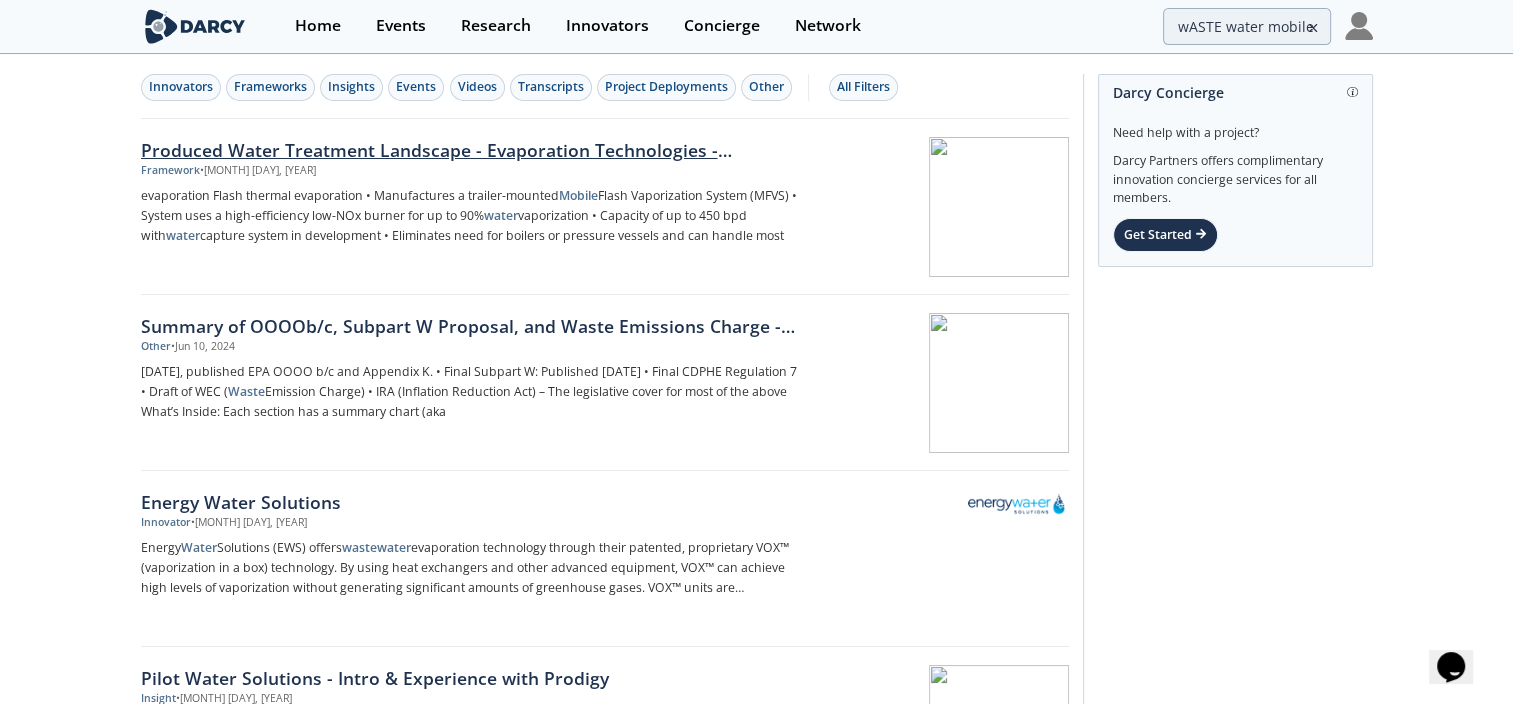 click on "Produced Water Treatment Landscape - Evaporation Technologies - Innovator Landscape" at bounding box center (472, 150) 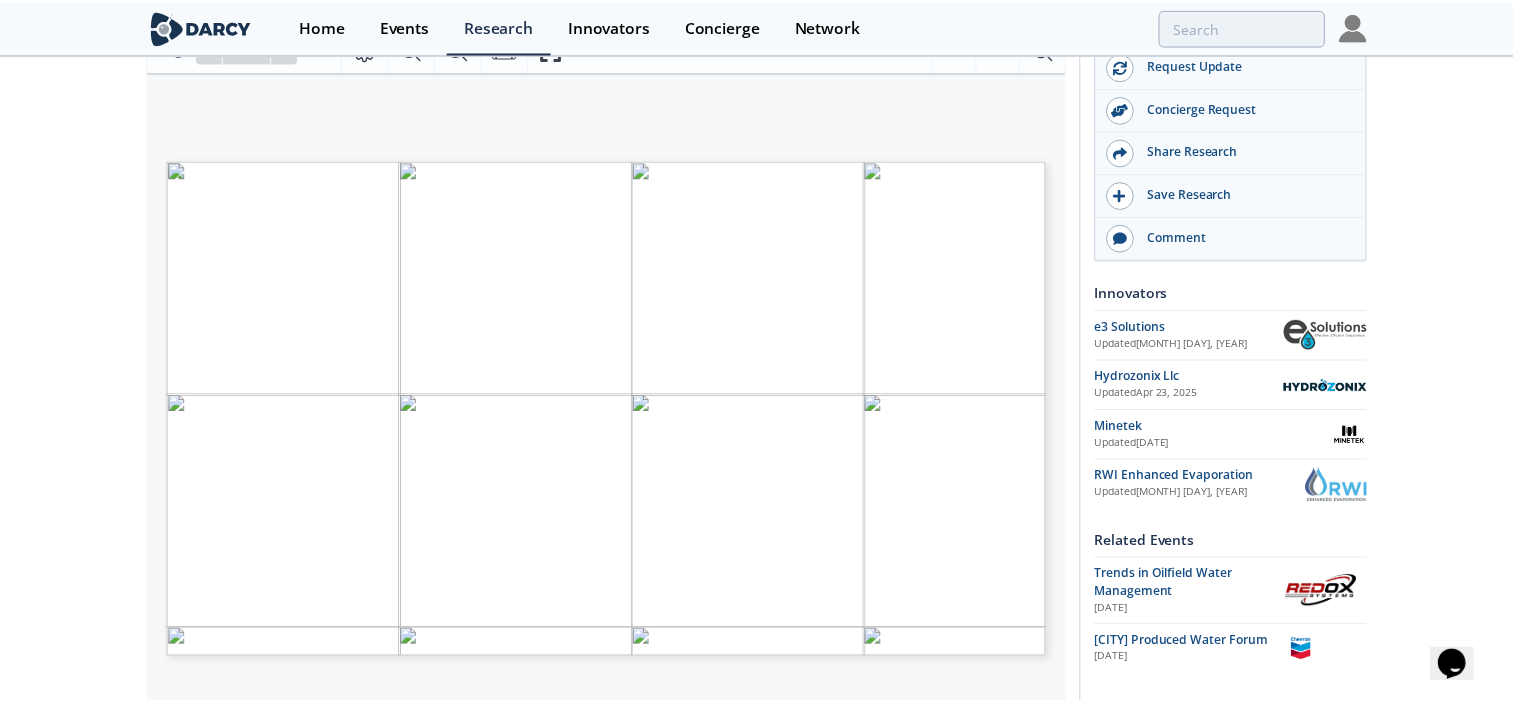 scroll, scrollTop: 320, scrollLeft: 0, axis: vertical 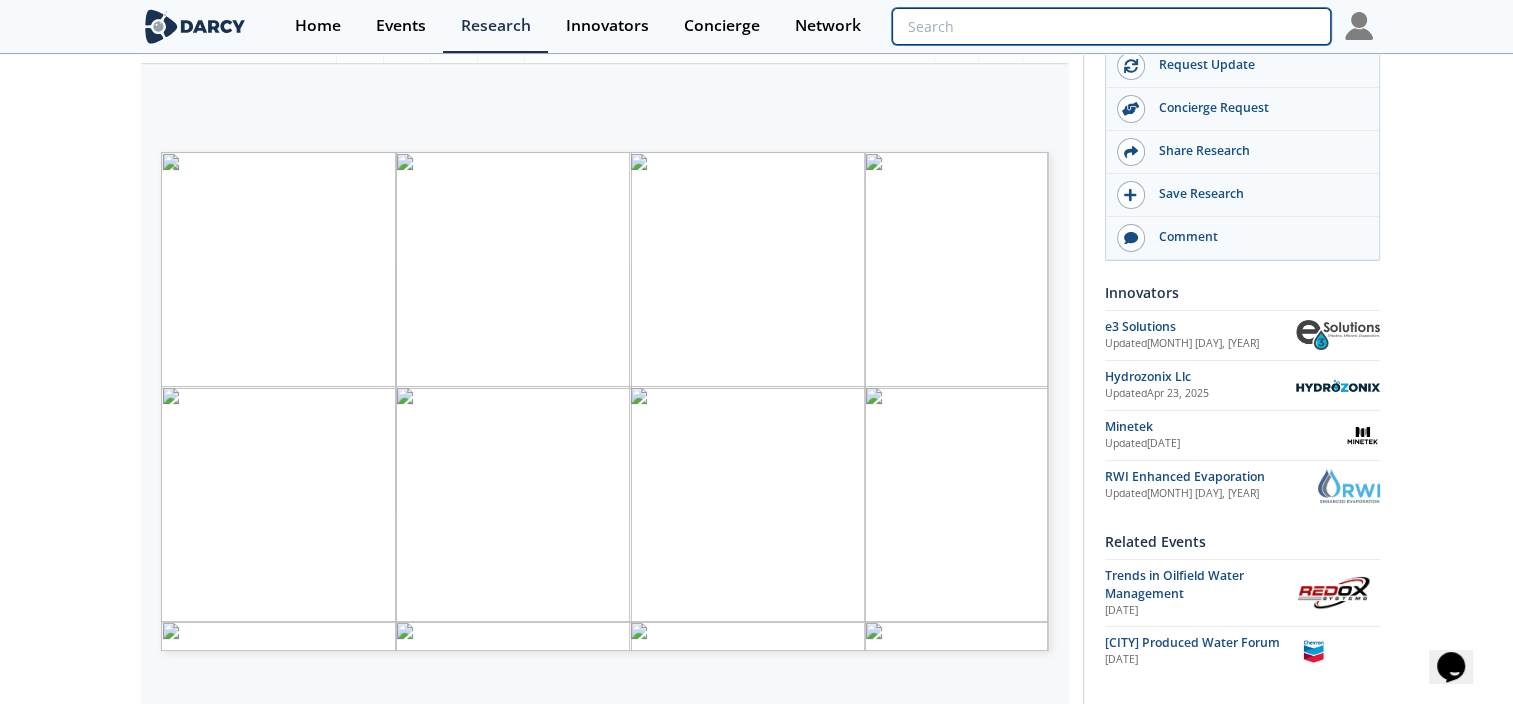 click at bounding box center (1111, 26) 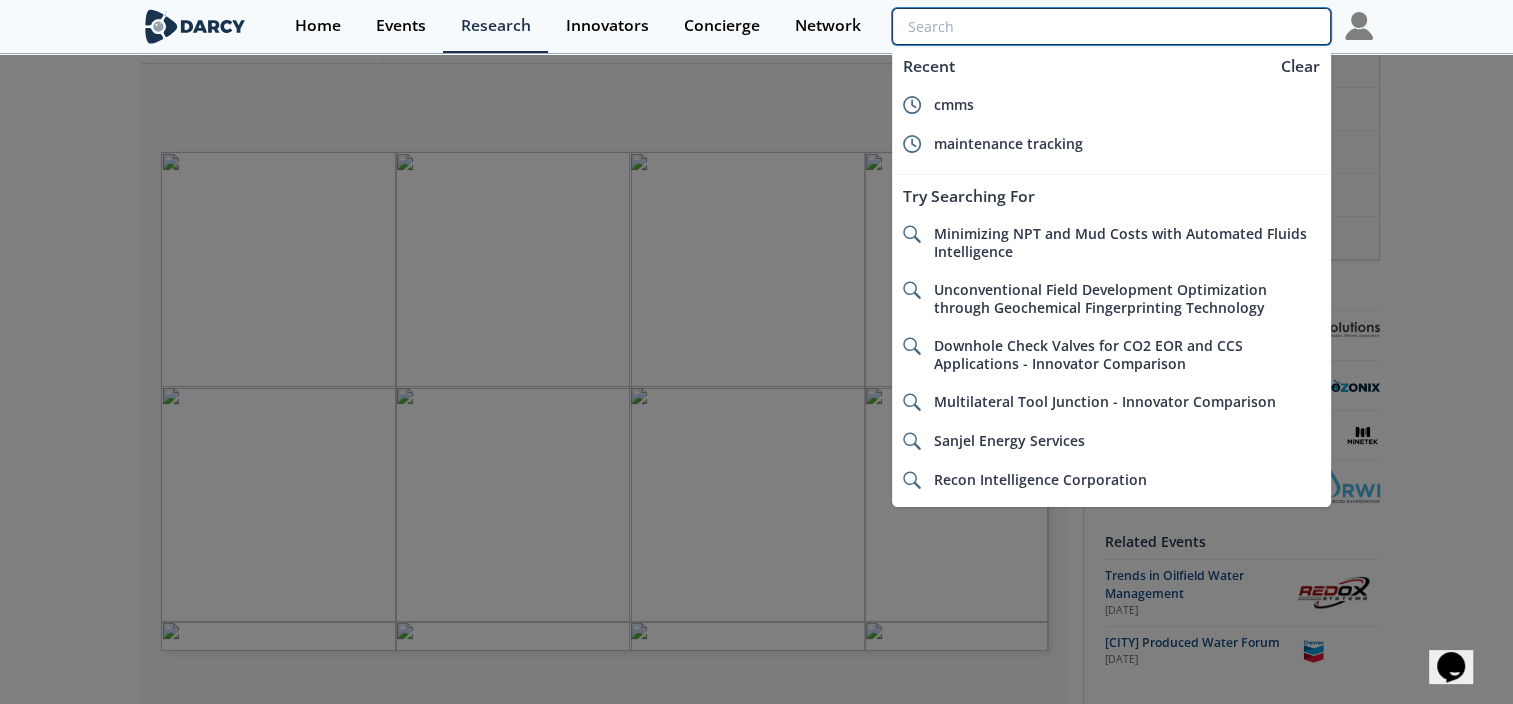 paste on "Coagulation and flocculation" 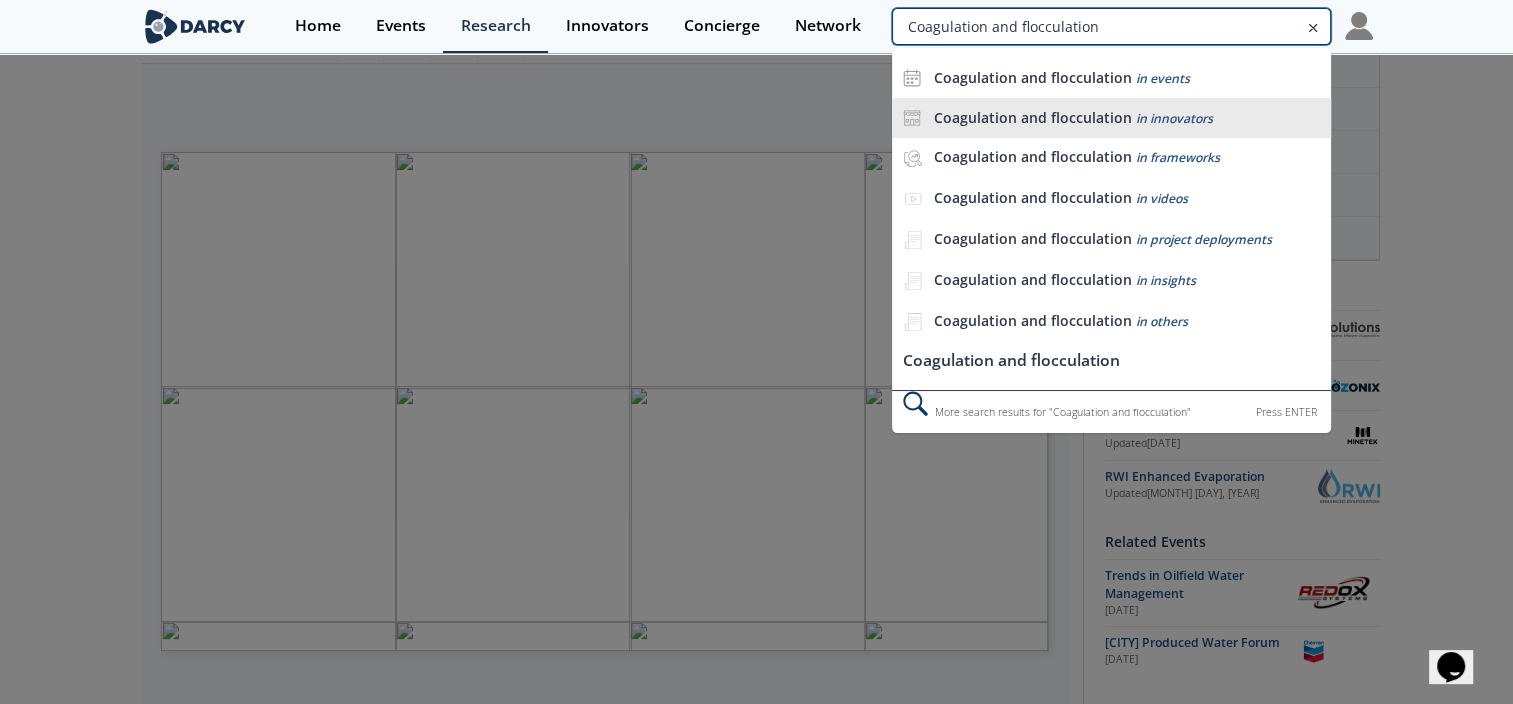 type on "Coagulation and flocculation" 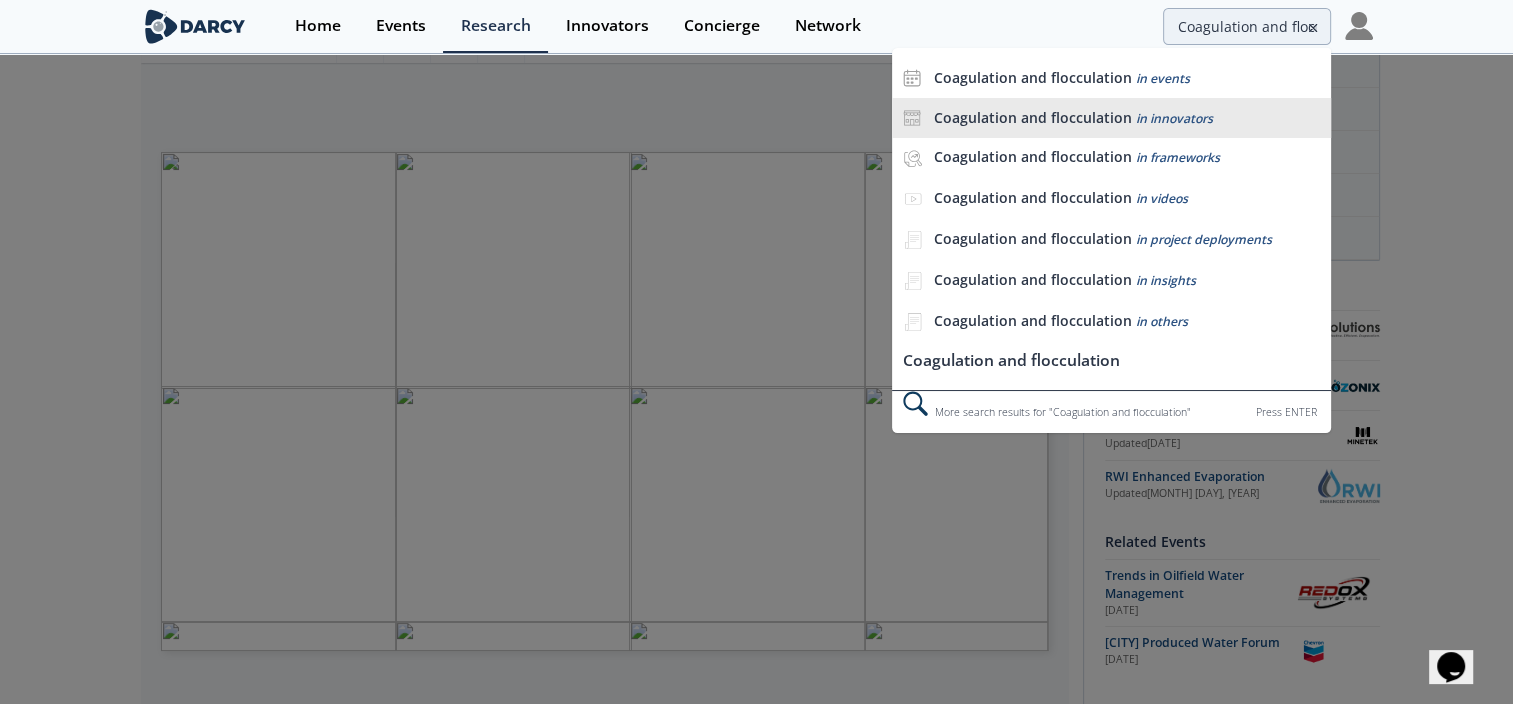 click on "in innovators" at bounding box center [1173, 118] 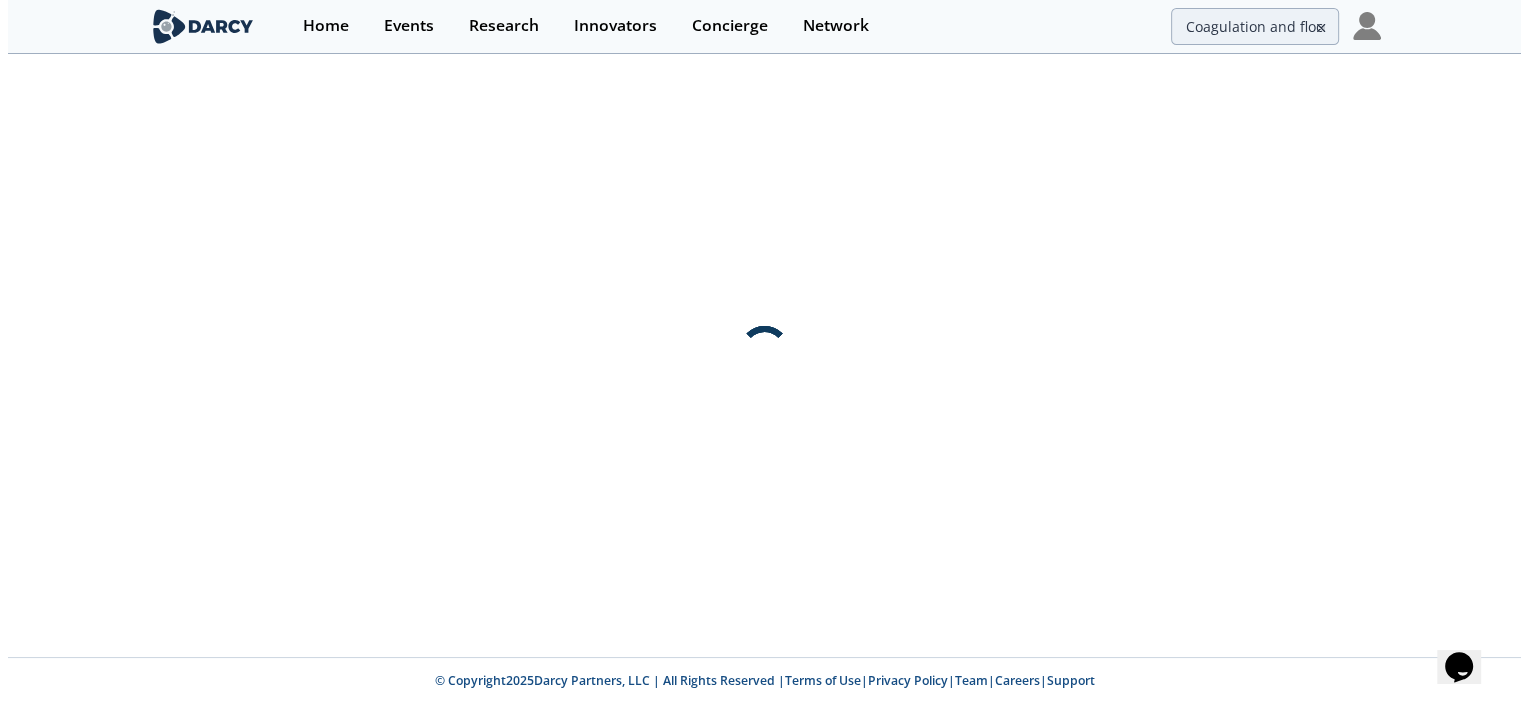 scroll, scrollTop: 0, scrollLeft: 0, axis: both 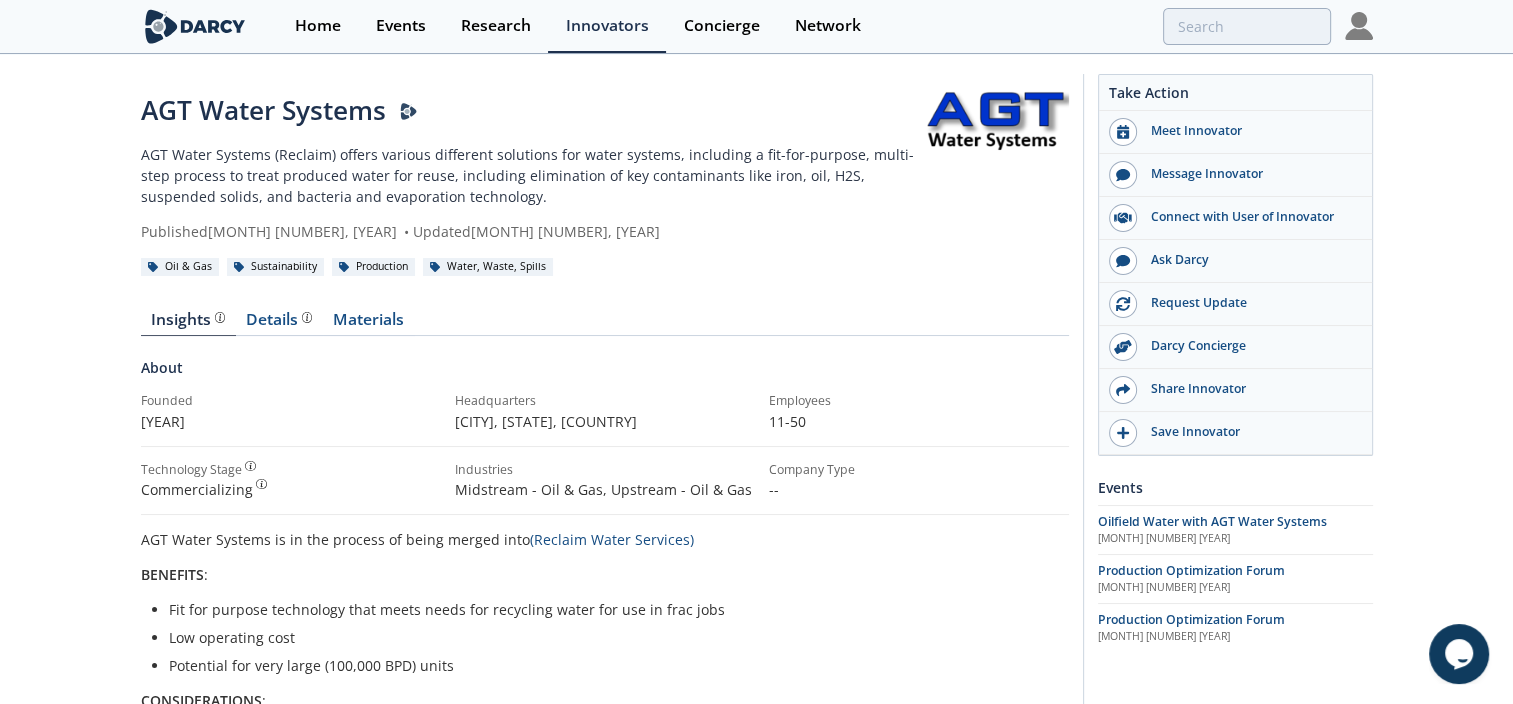 click on "AGT Water Systems (Reclaim) offers various different solutions for water systems, including a fit-for-purpose, multi-step process to treat produced water for reuse, including elimination of key contaminants like iron, oil, H2S, suspended solids, and bacteria and evaporation technology." at bounding box center [530, 175] 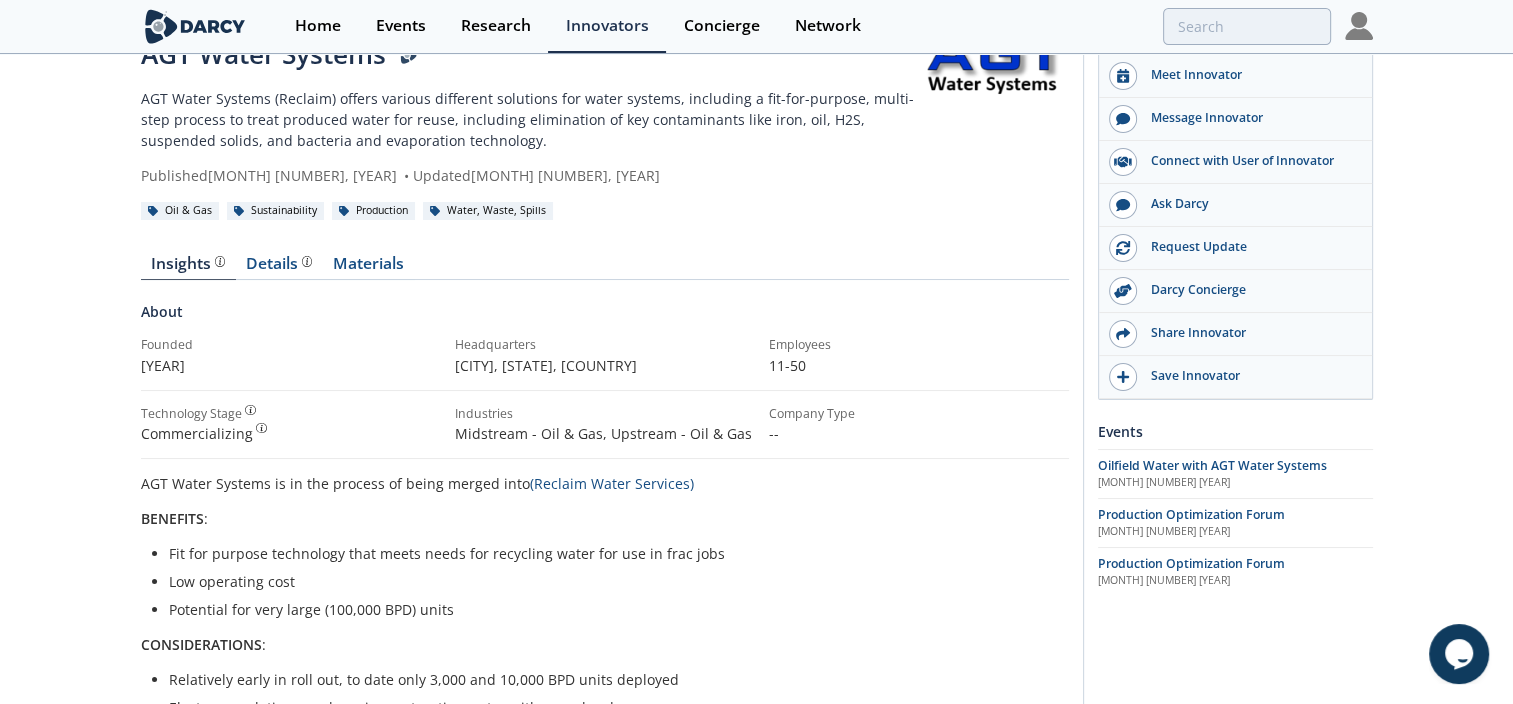 scroll, scrollTop: 0, scrollLeft: 0, axis: both 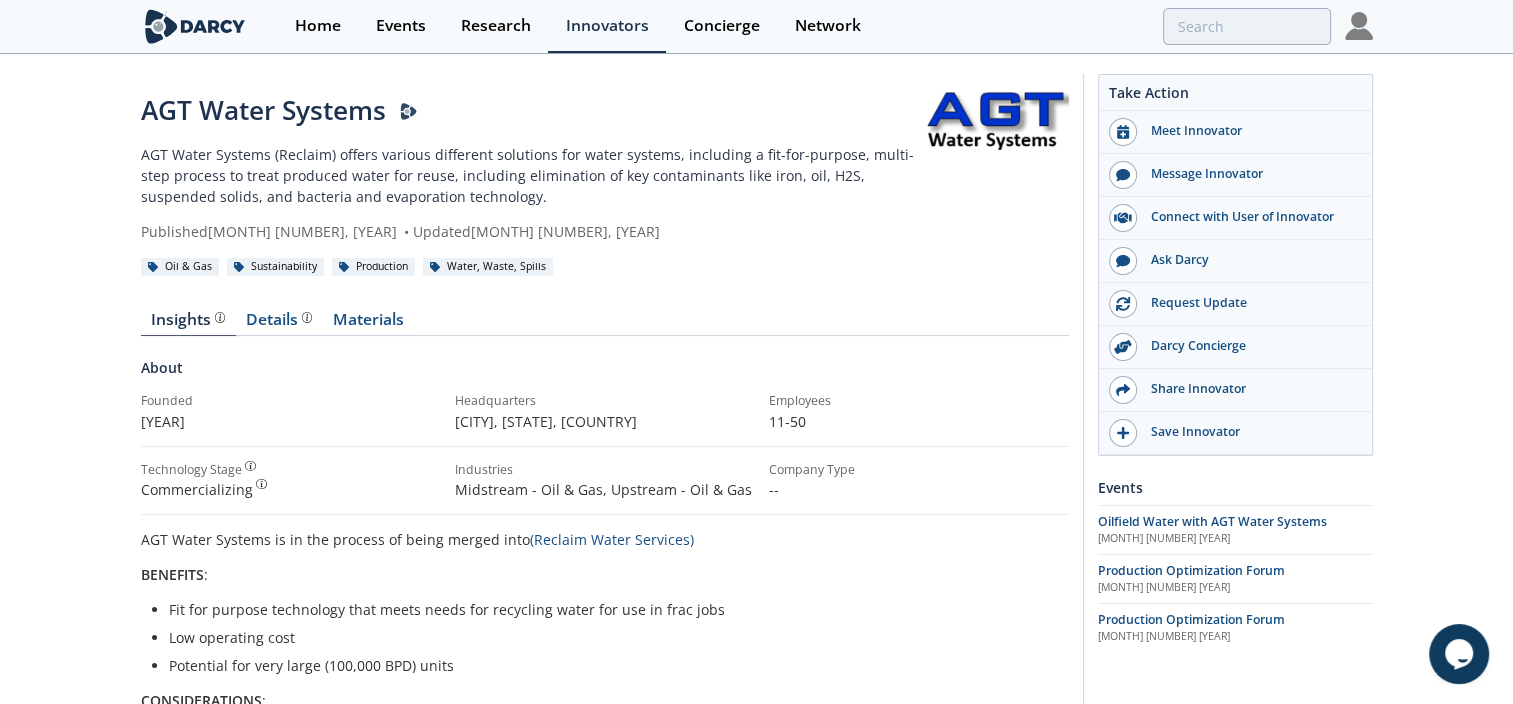 click on "AGT Water Systems" at bounding box center [530, 110] 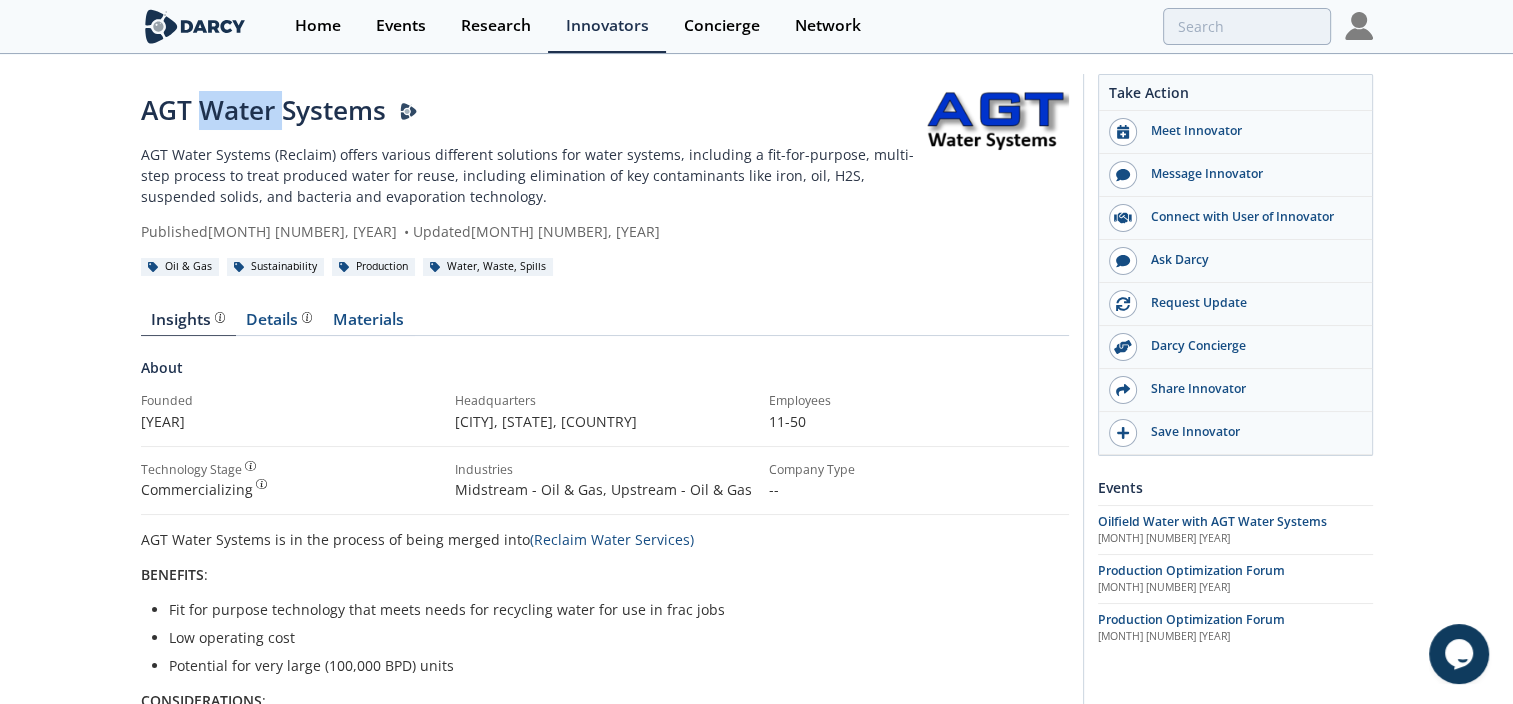 click on "AGT Water Systems" at bounding box center (530, 110) 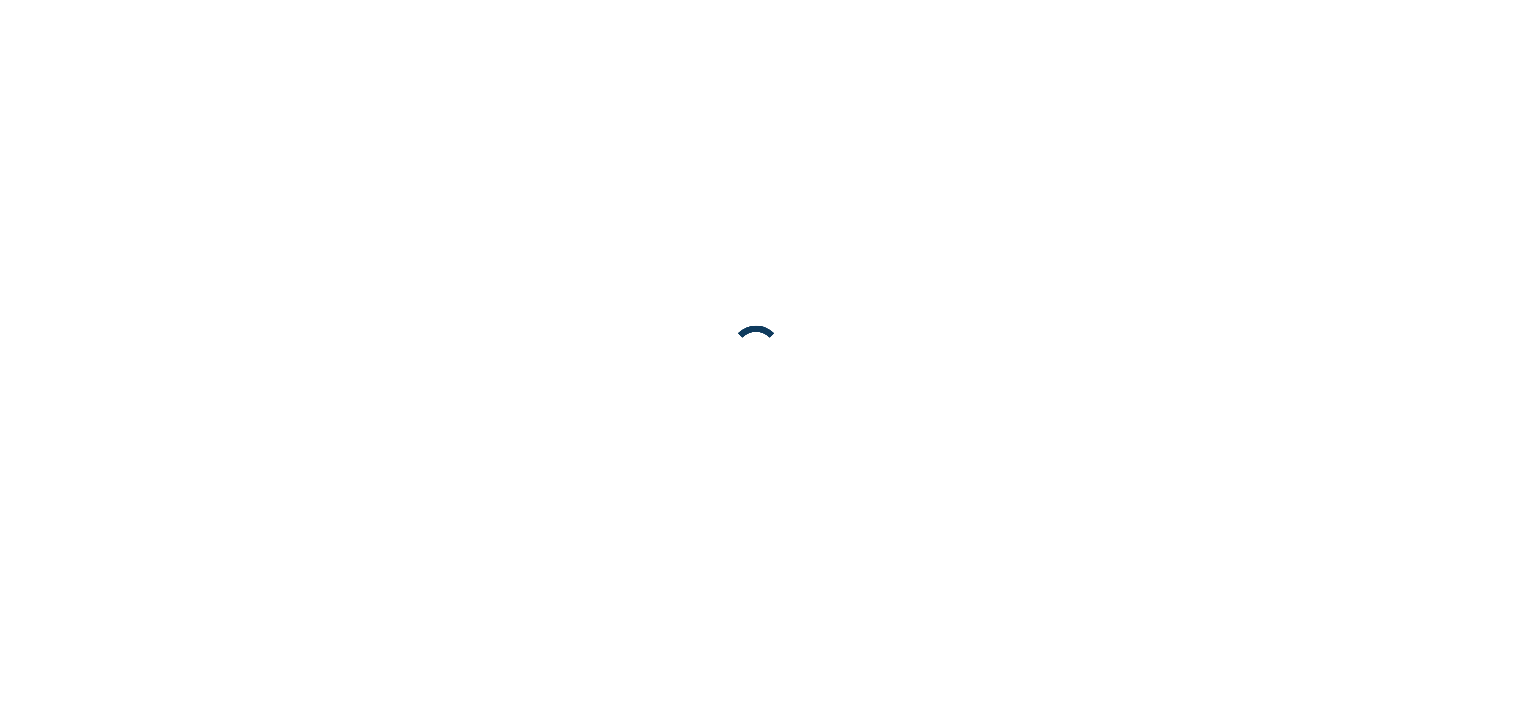 scroll, scrollTop: 0, scrollLeft: 0, axis: both 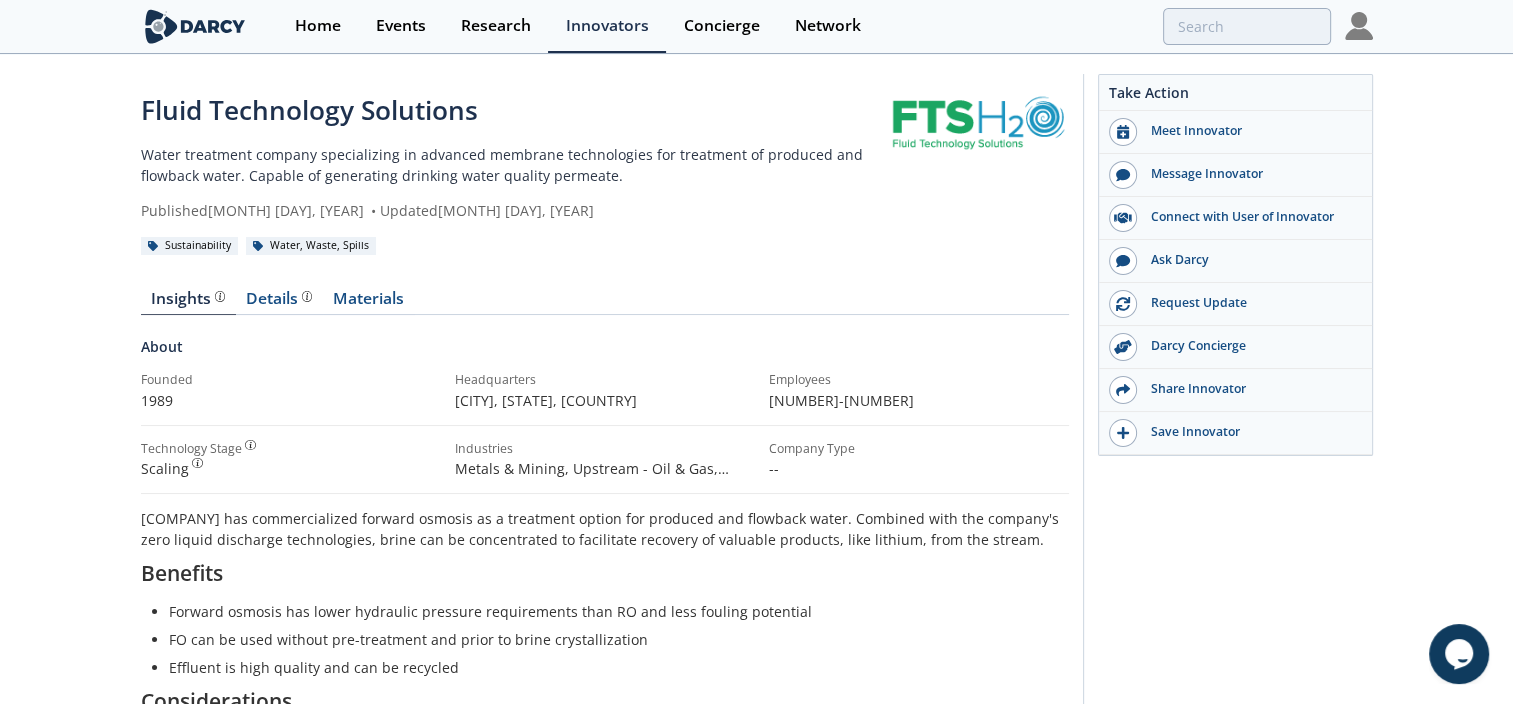click on "Fluid Technology Solutions" at bounding box center (513, 110) 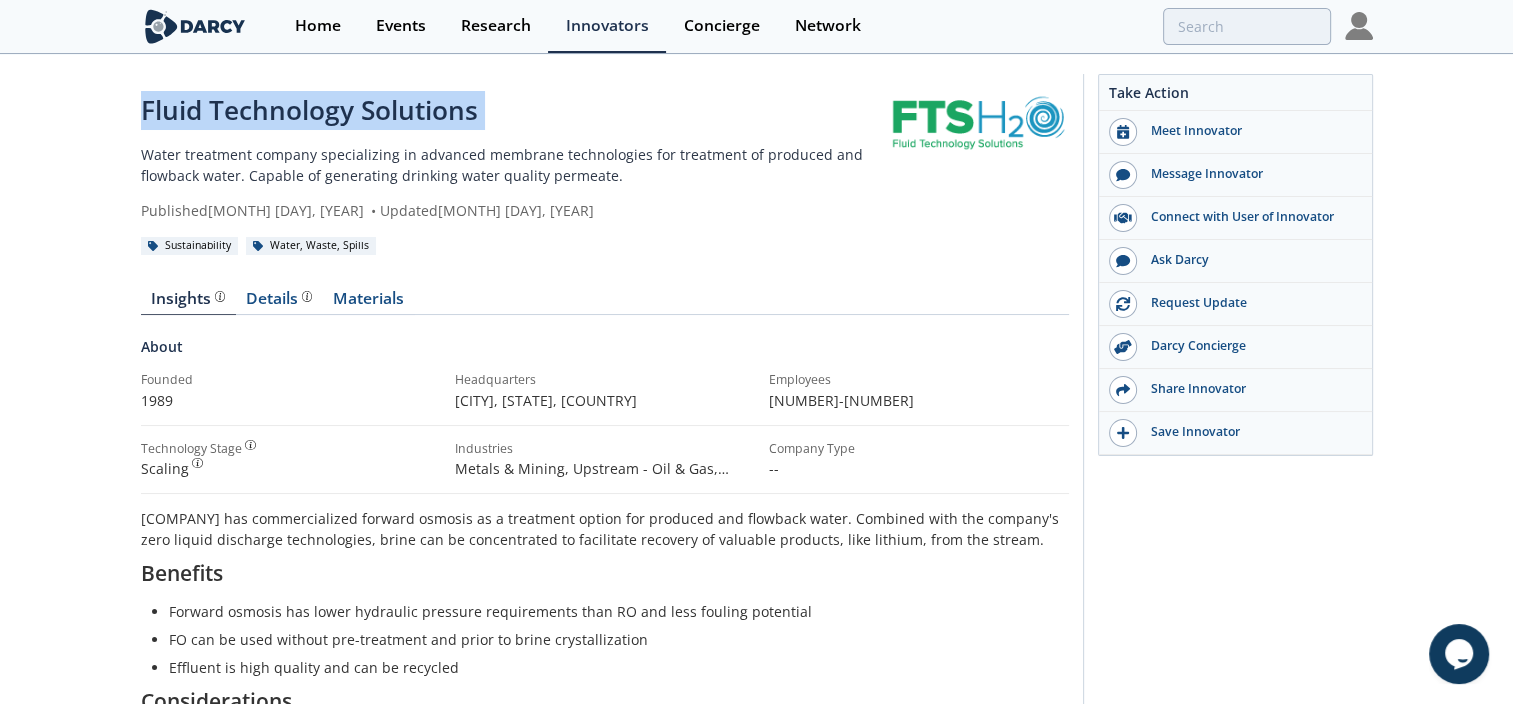 click on "Fluid Technology Solutions" at bounding box center [513, 110] 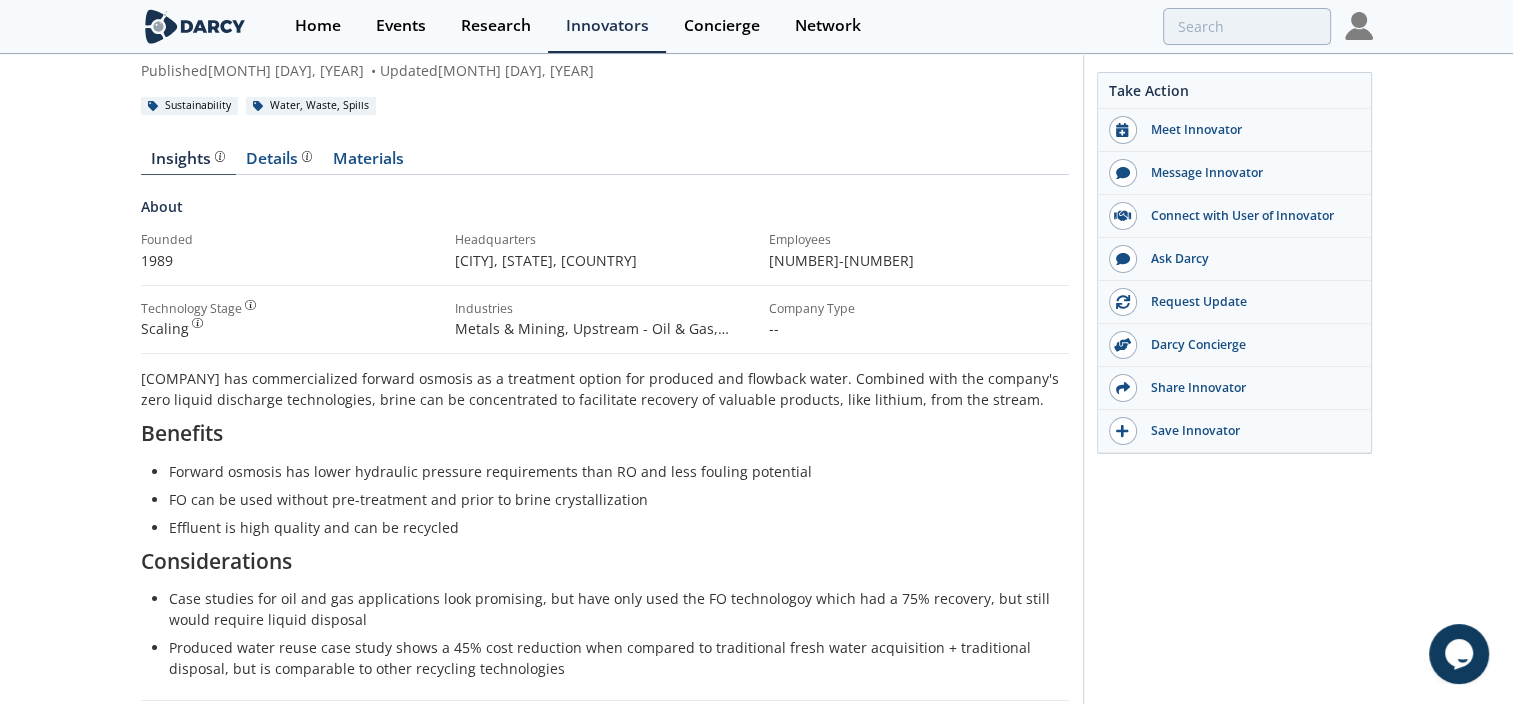 scroll, scrollTop: 0, scrollLeft: 0, axis: both 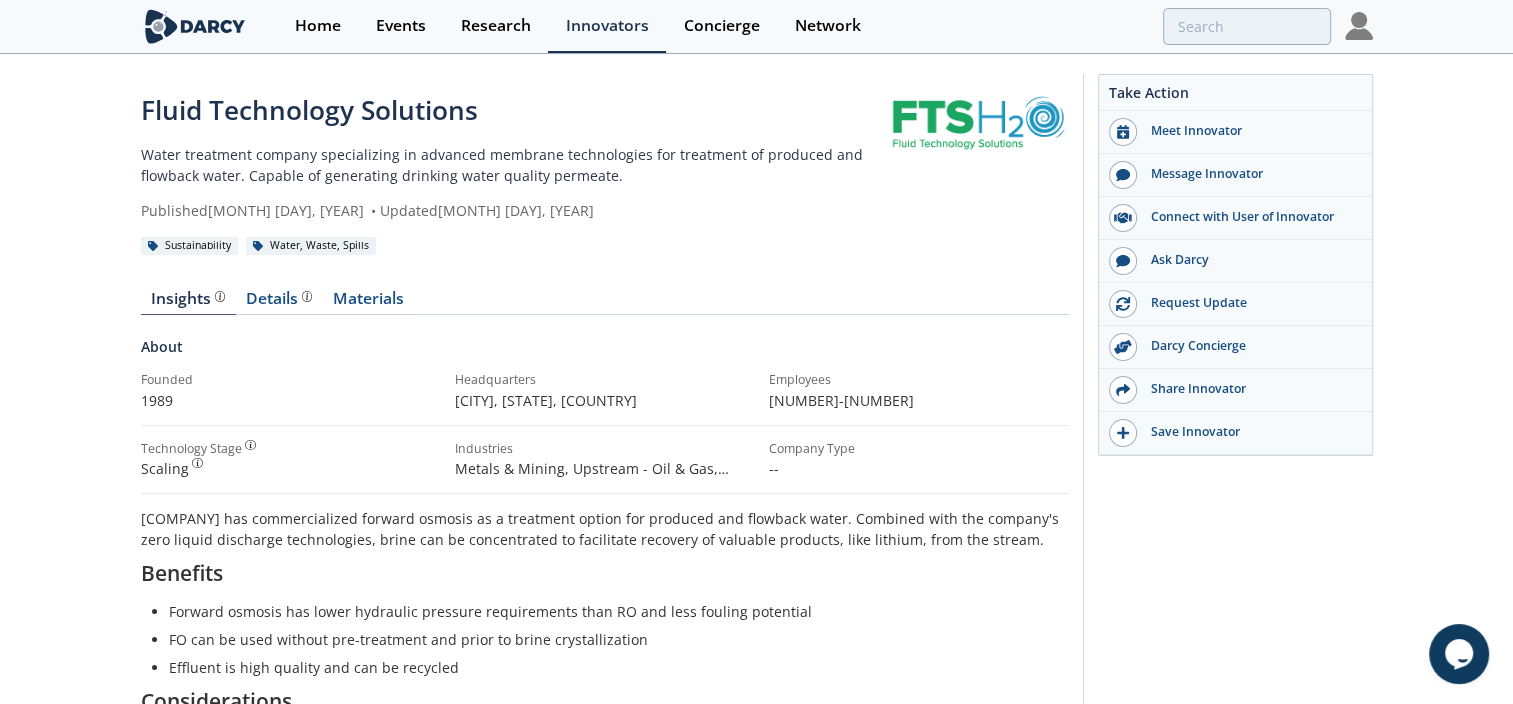 click on "Founded
[YEAR]
Headquarters
[CITY], [STATE] ,
[COUNTRY]
Employees
[NUMBER]-[NUMBER]
Technology Stage" at bounding box center [605, 811] 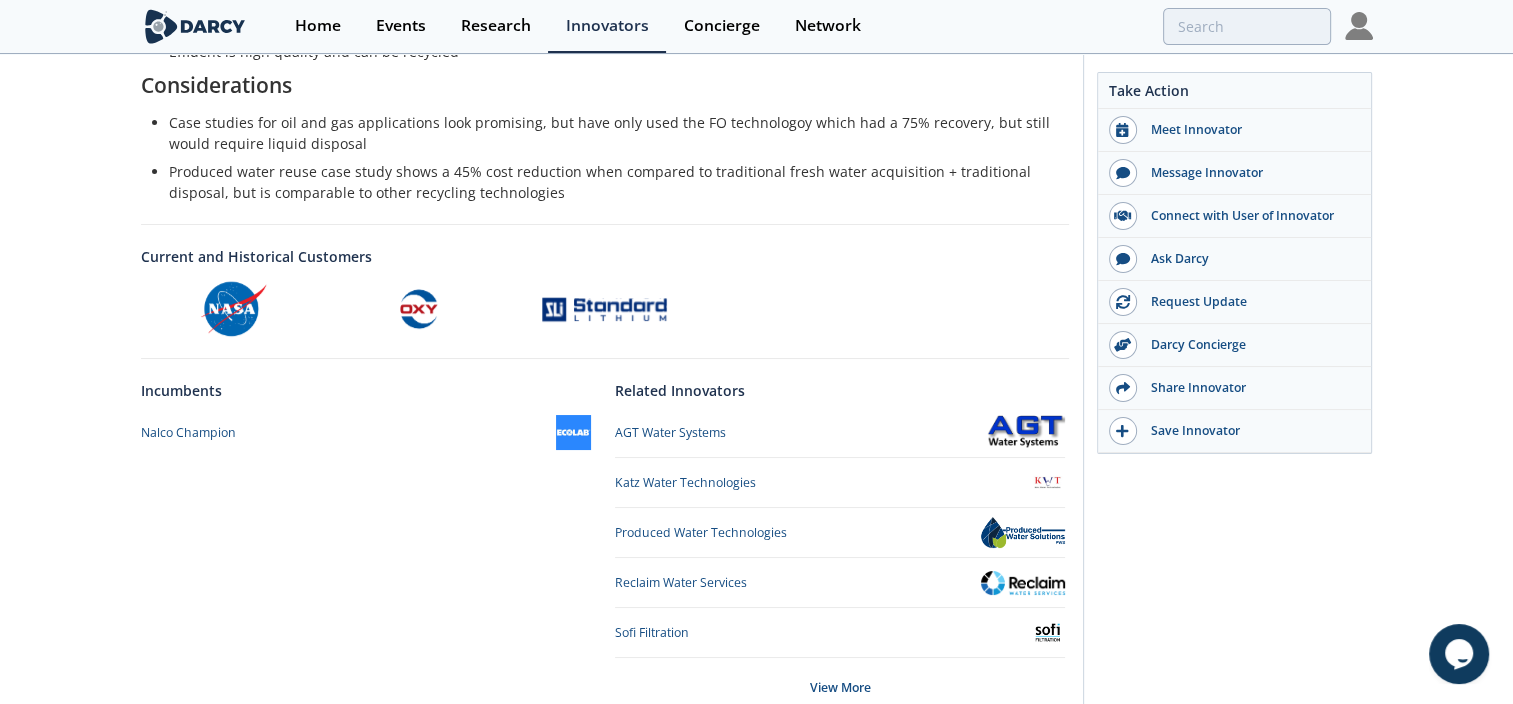 scroll, scrollTop: 0, scrollLeft: 0, axis: both 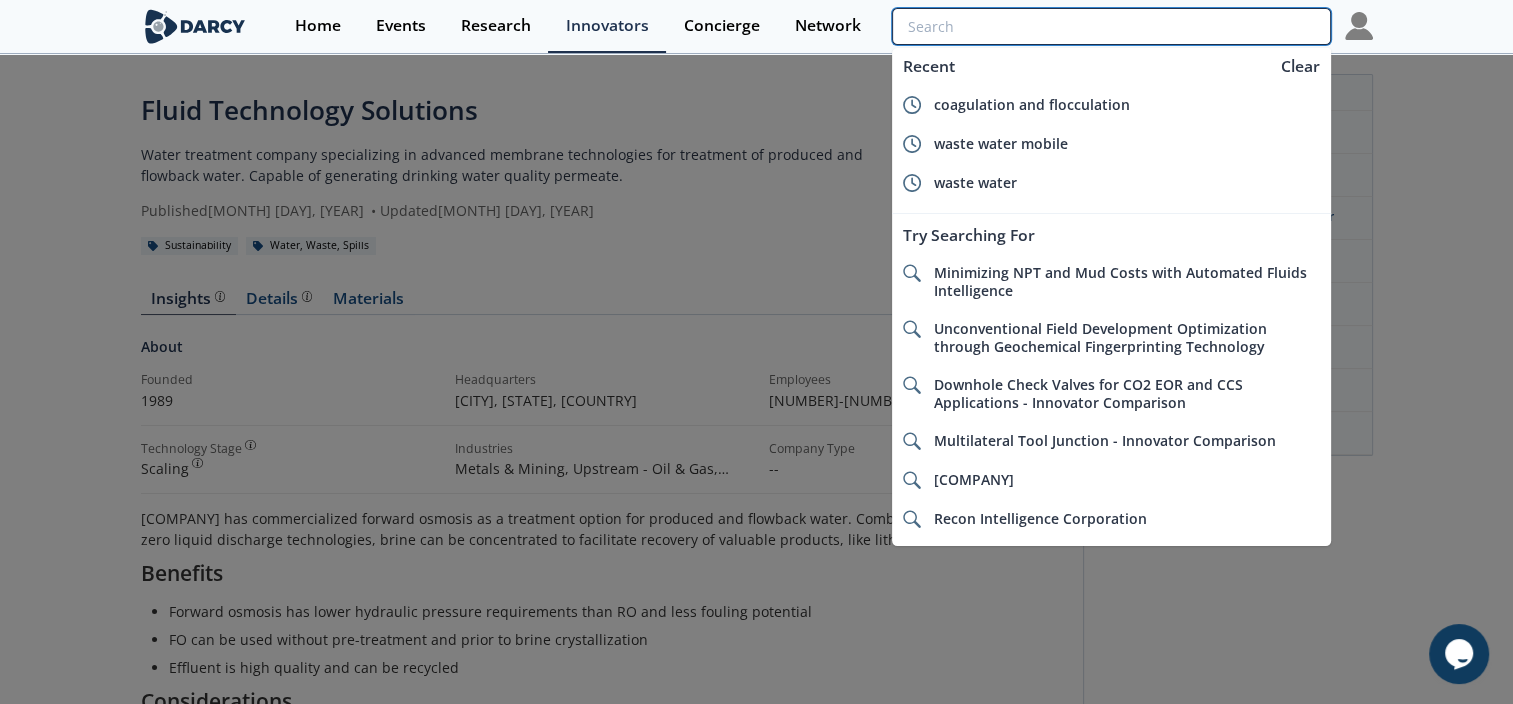click at bounding box center [1111, 26] 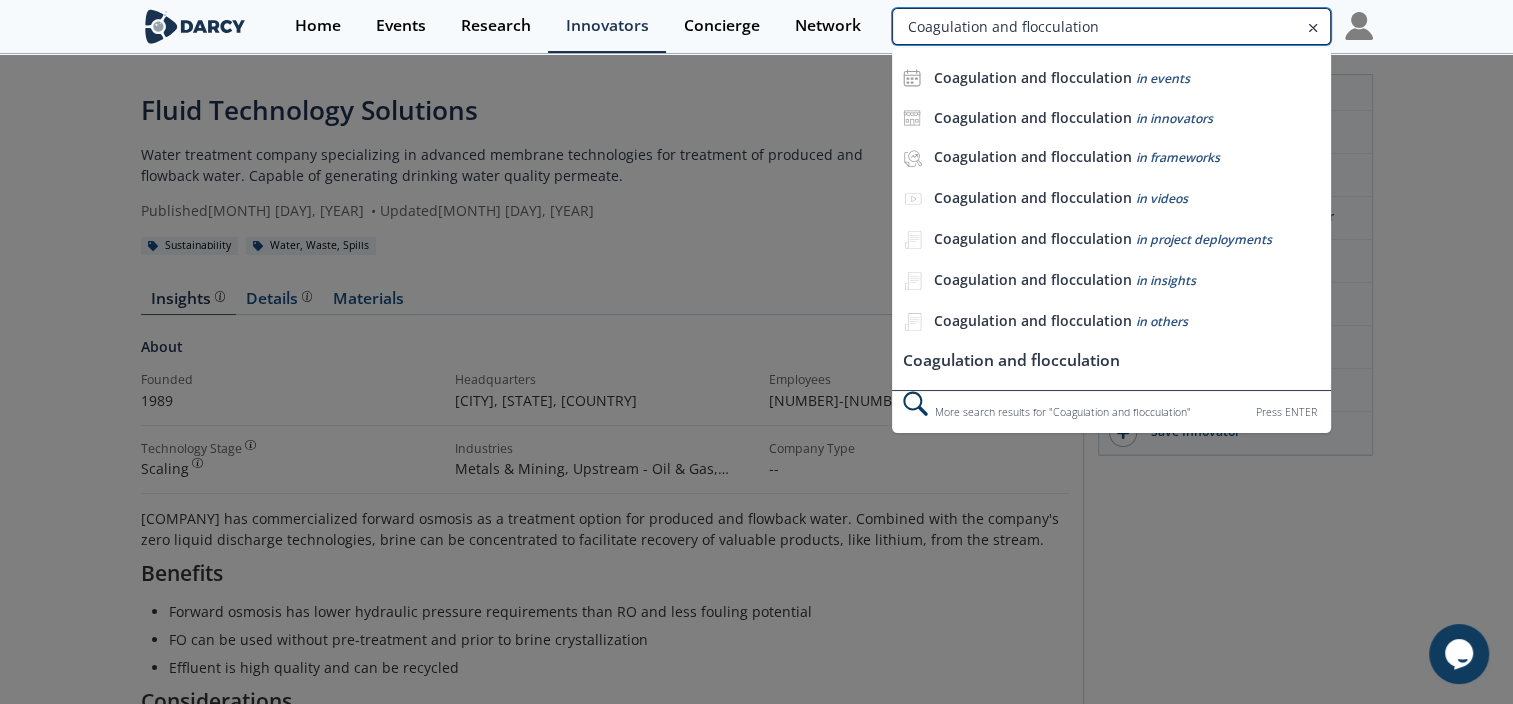type on "Coagulation and flocculation" 